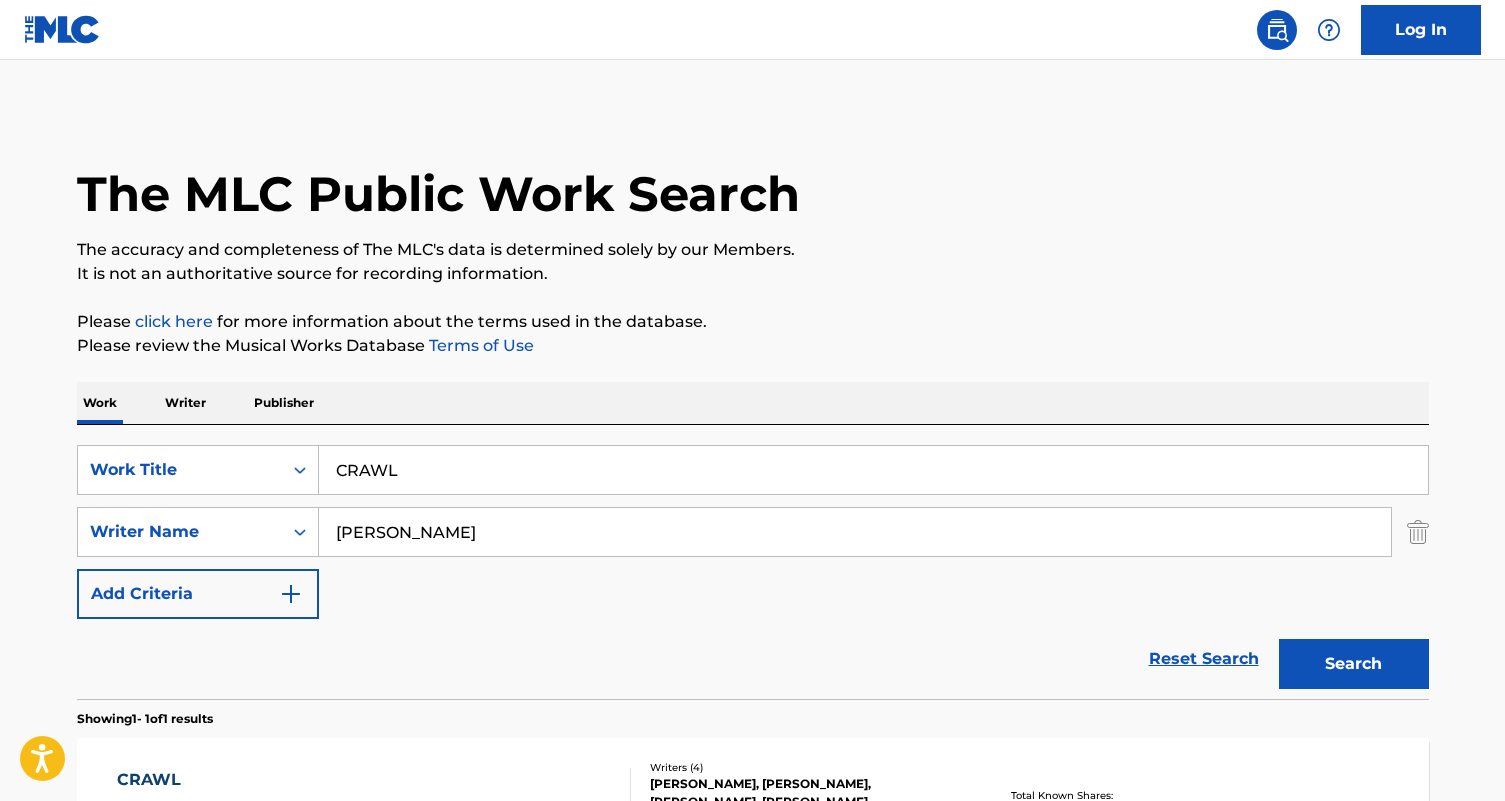 scroll, scrollTop: 286, scrollLeft: 0, axis: vertical 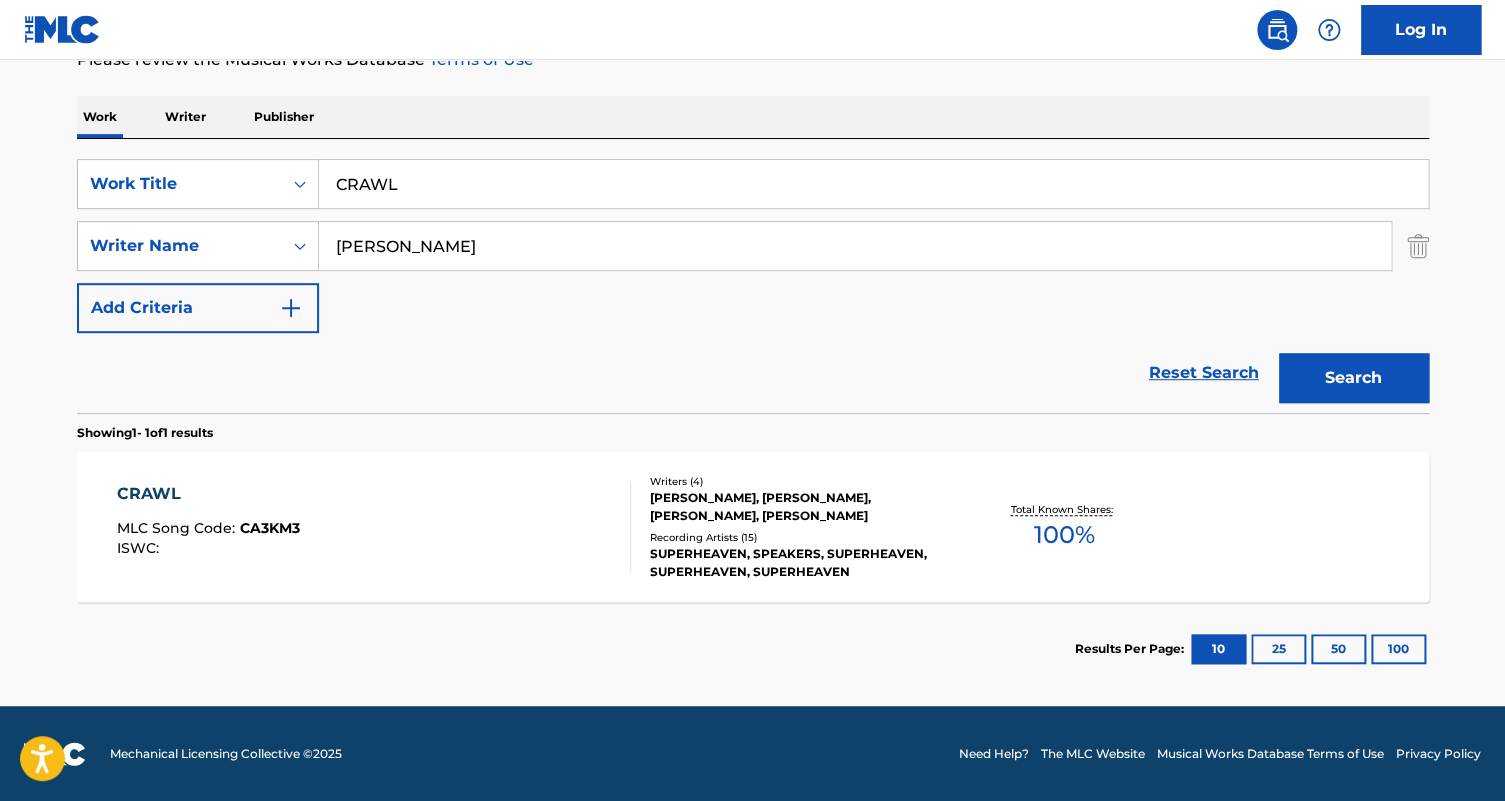 click on "Reset Search" at bounding box center [1204, 373] 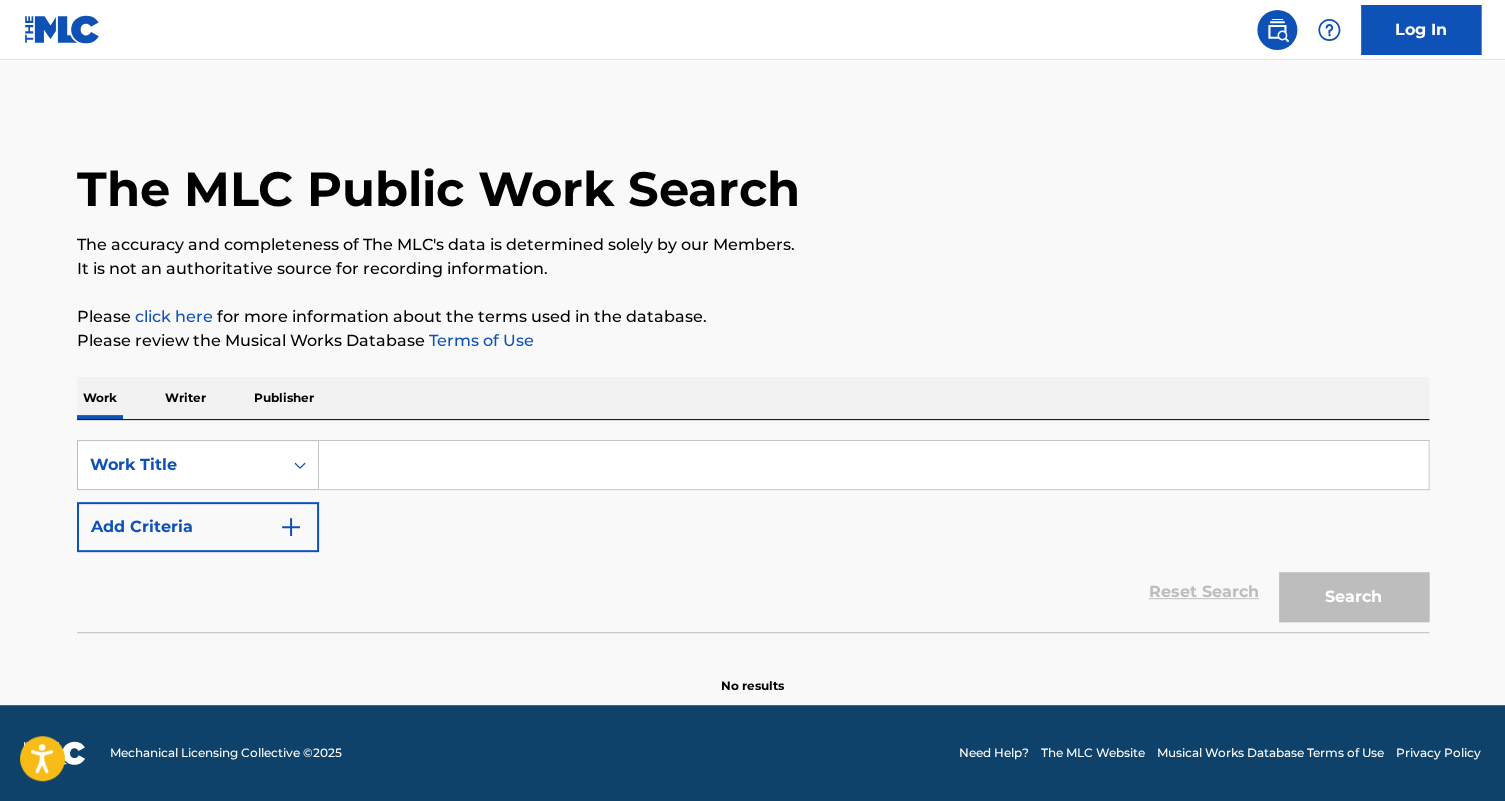 scroll, scrollTop: 0, scrollLeft: 0, axis: both 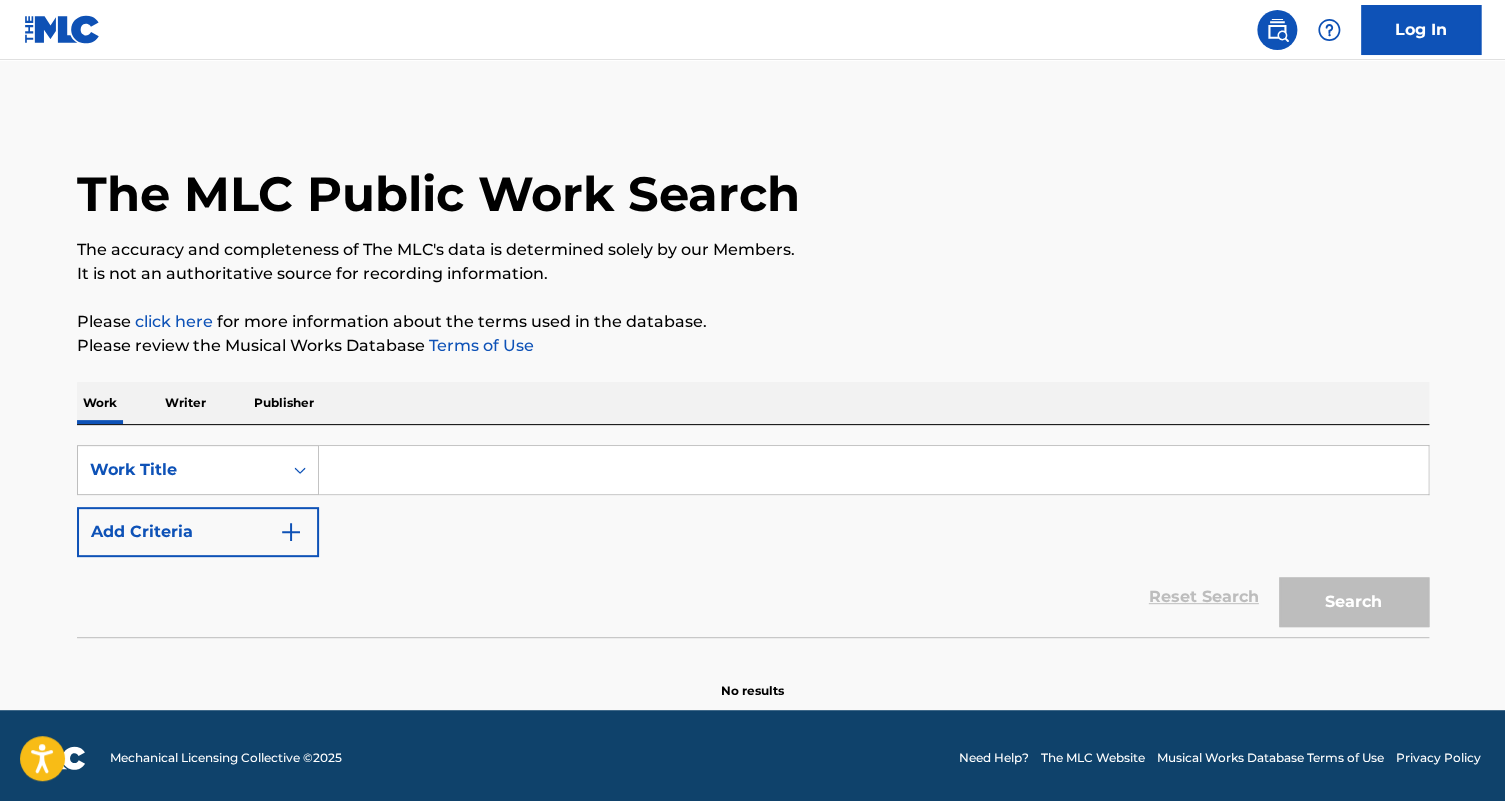 click on "Add Criteria" at bounding box center [198, 532] 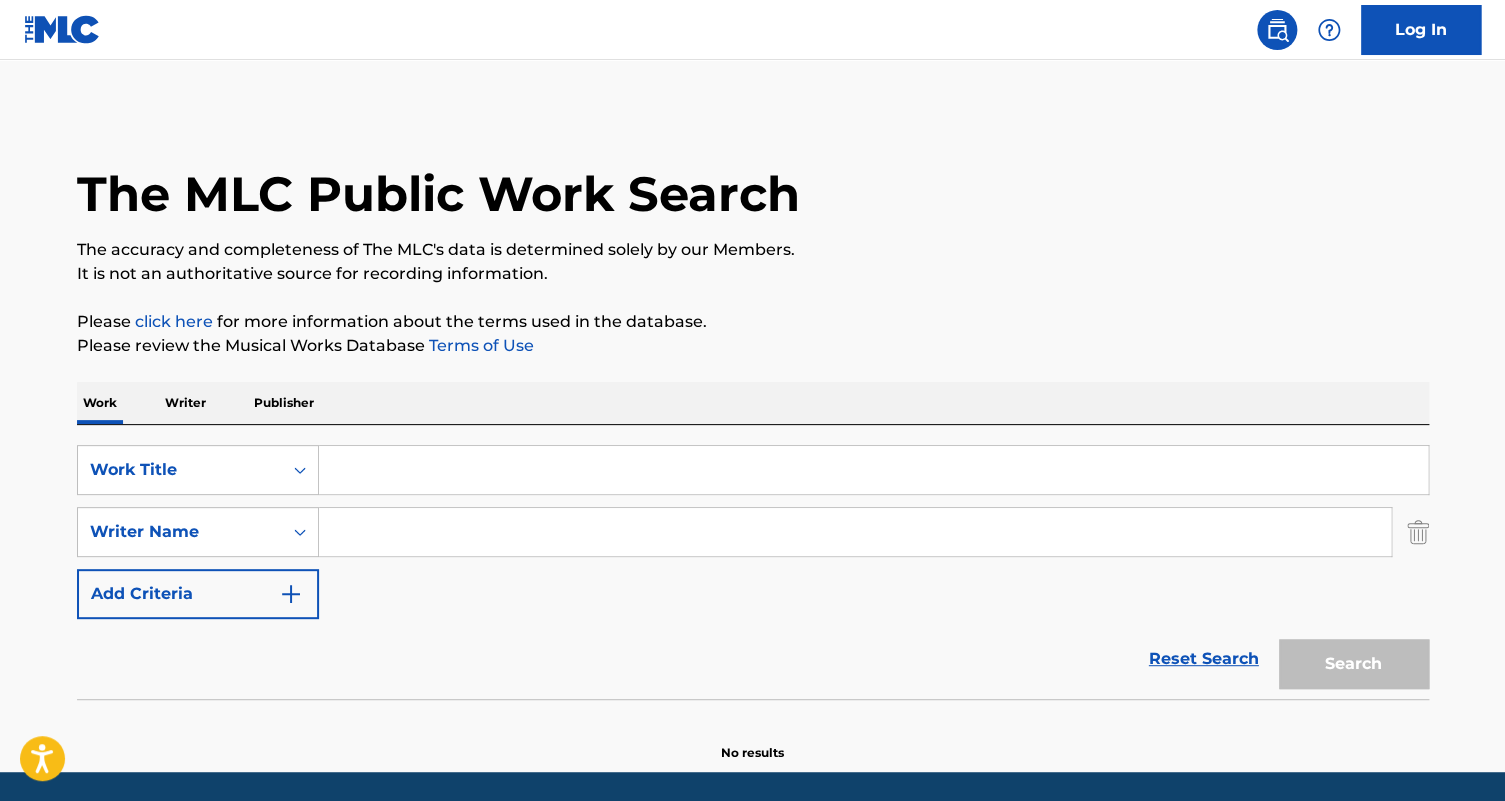 paste on "[PERSON_NAME]" 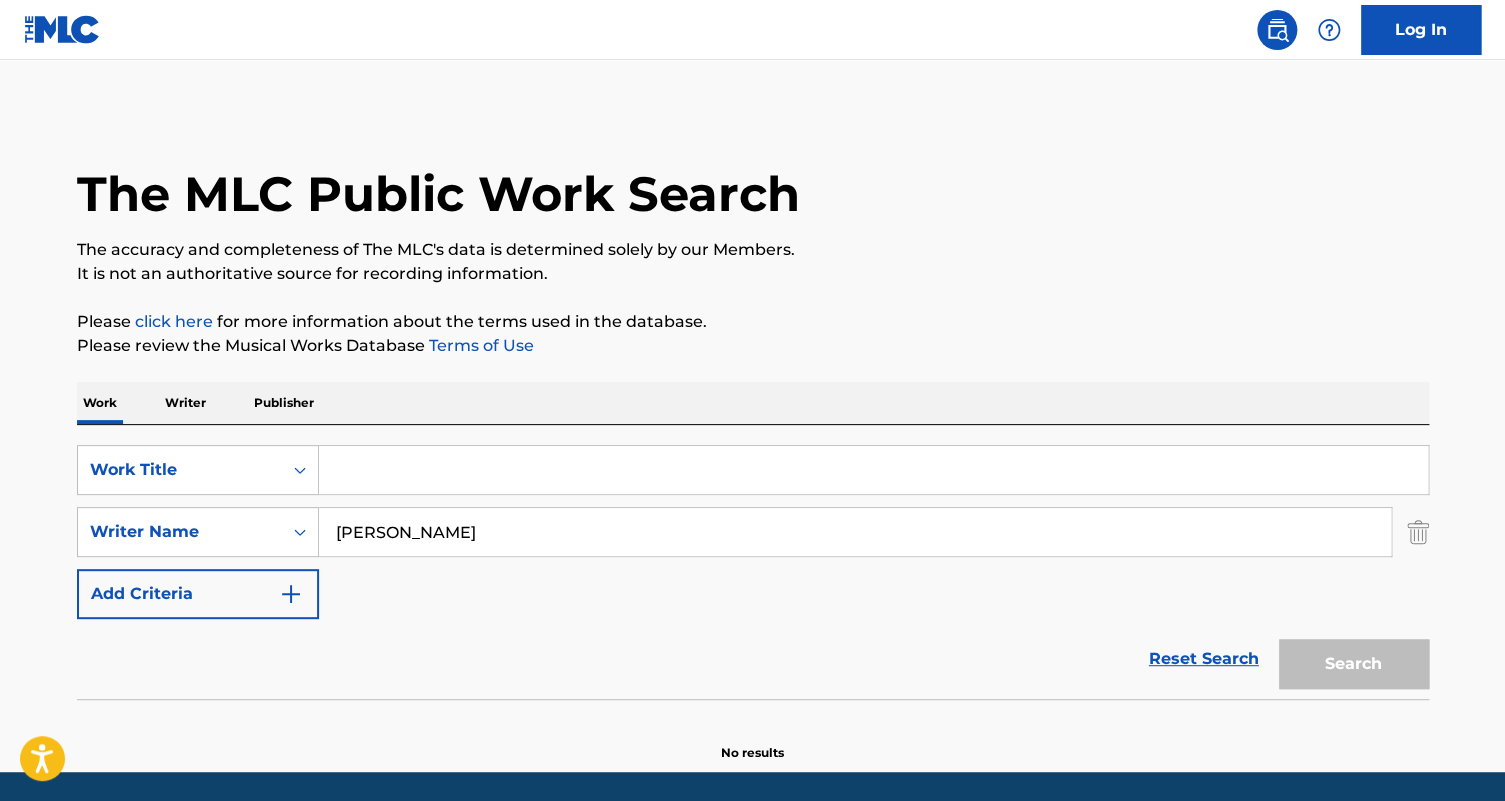 type on "[PERSON_NAME]" 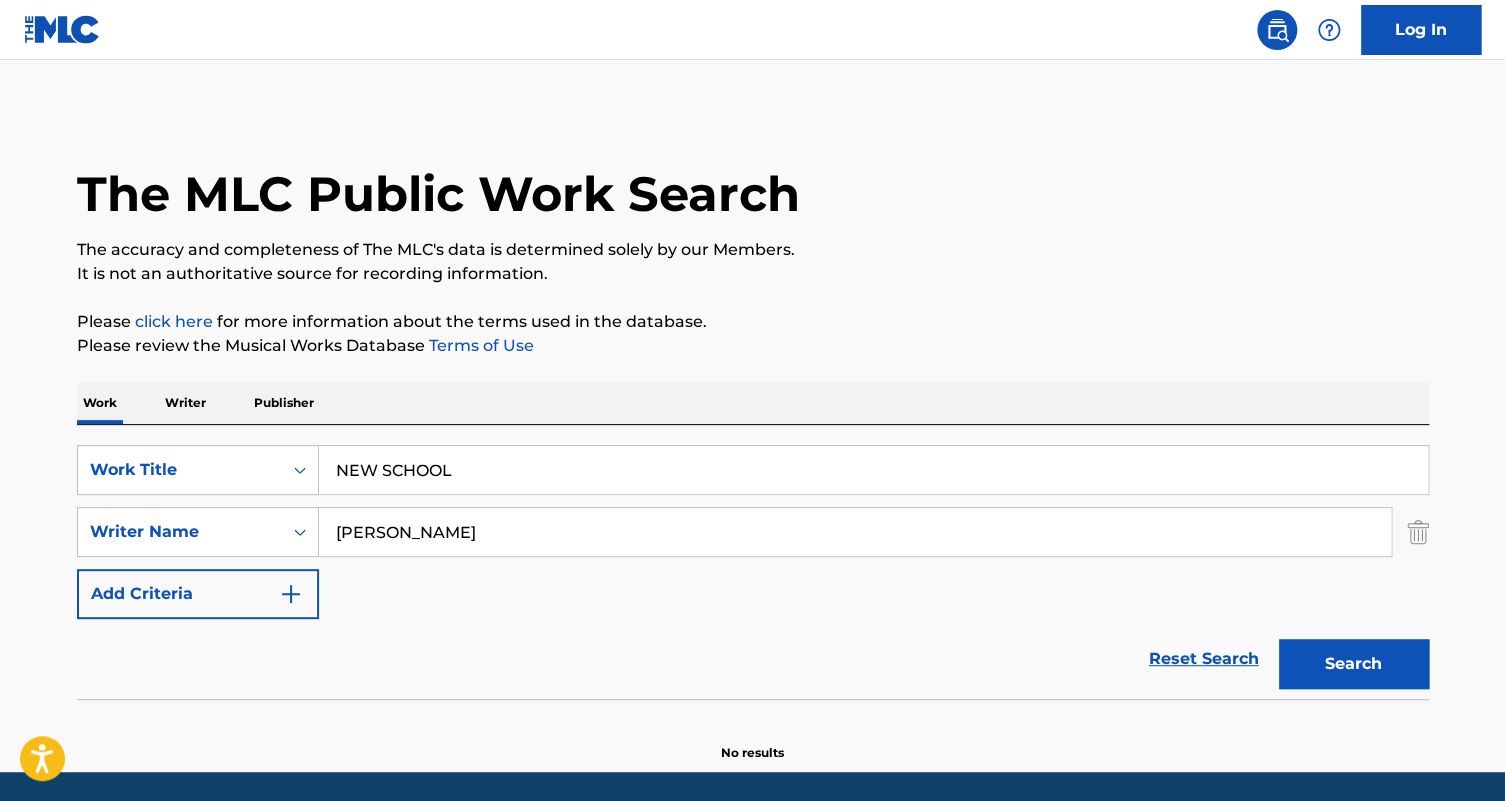 type on "NEW SCHOOL" 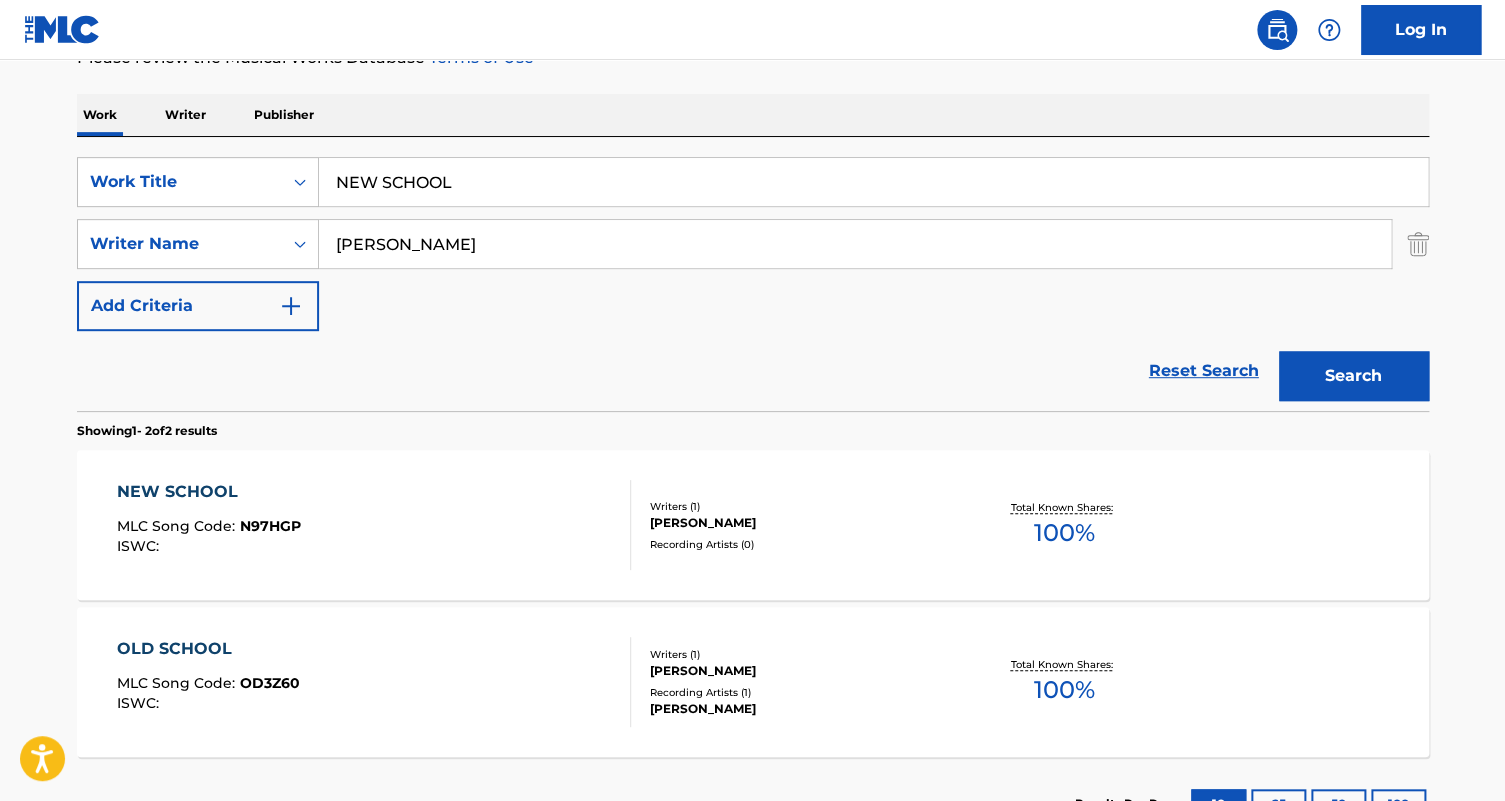 scroll, scrollTop: 363, scrollLeft: 0, axis: vertical 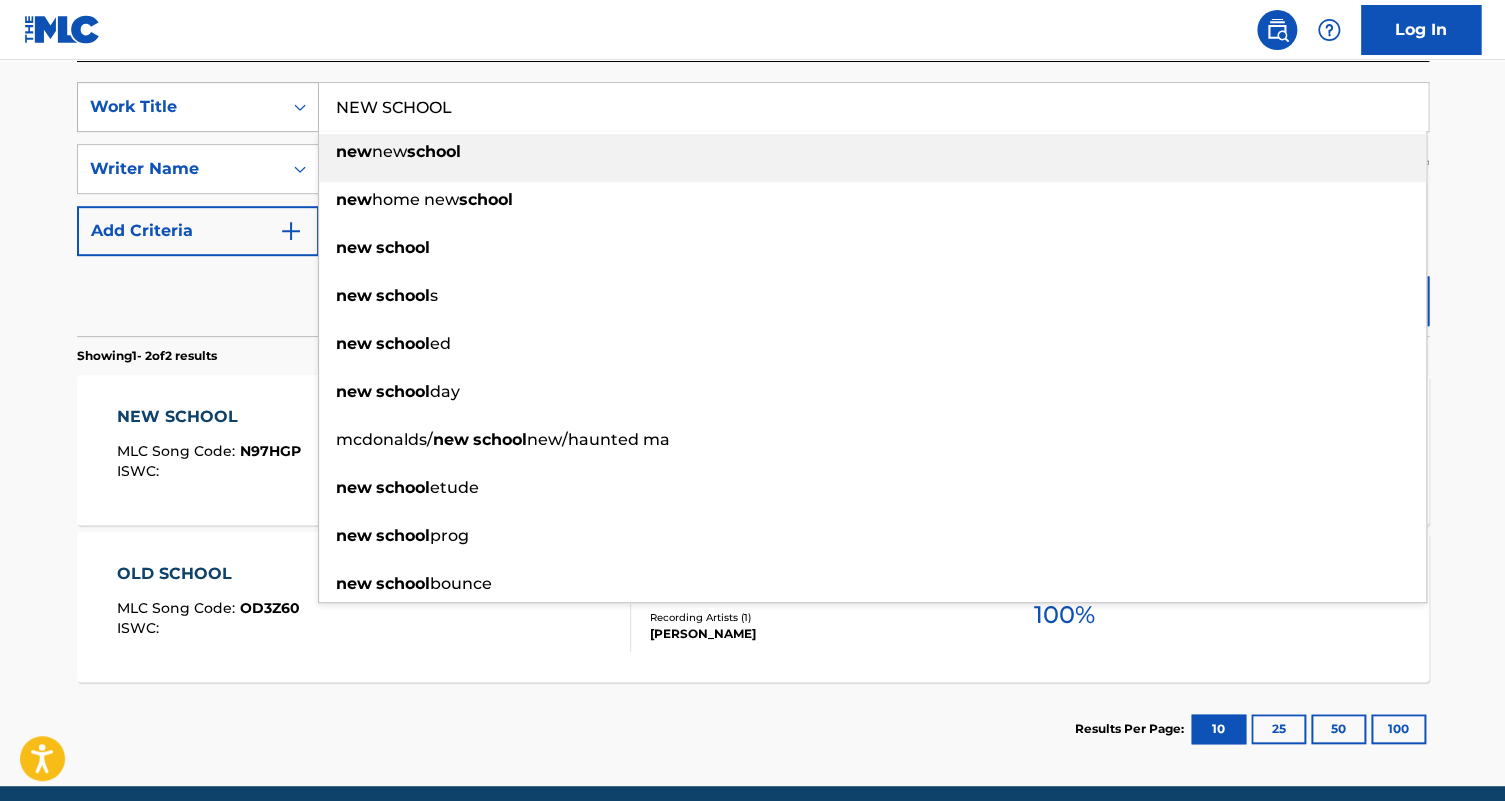 drag, startPoint x: 523, startPoint y: 109, endPoint x: 310, endPoint y: 88, distance: 214.03271 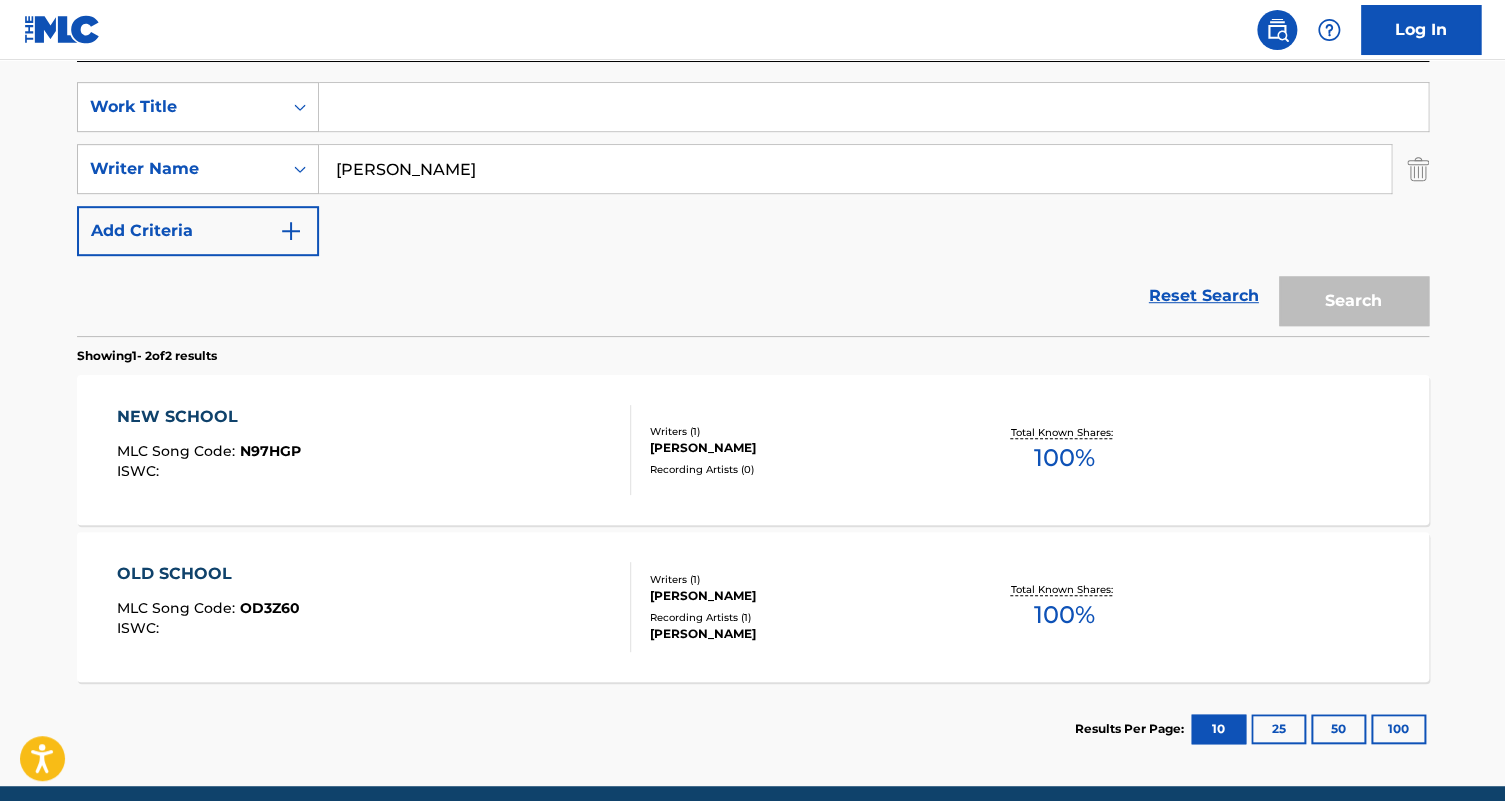 paste on "HIP HOP 80’S DETECT" 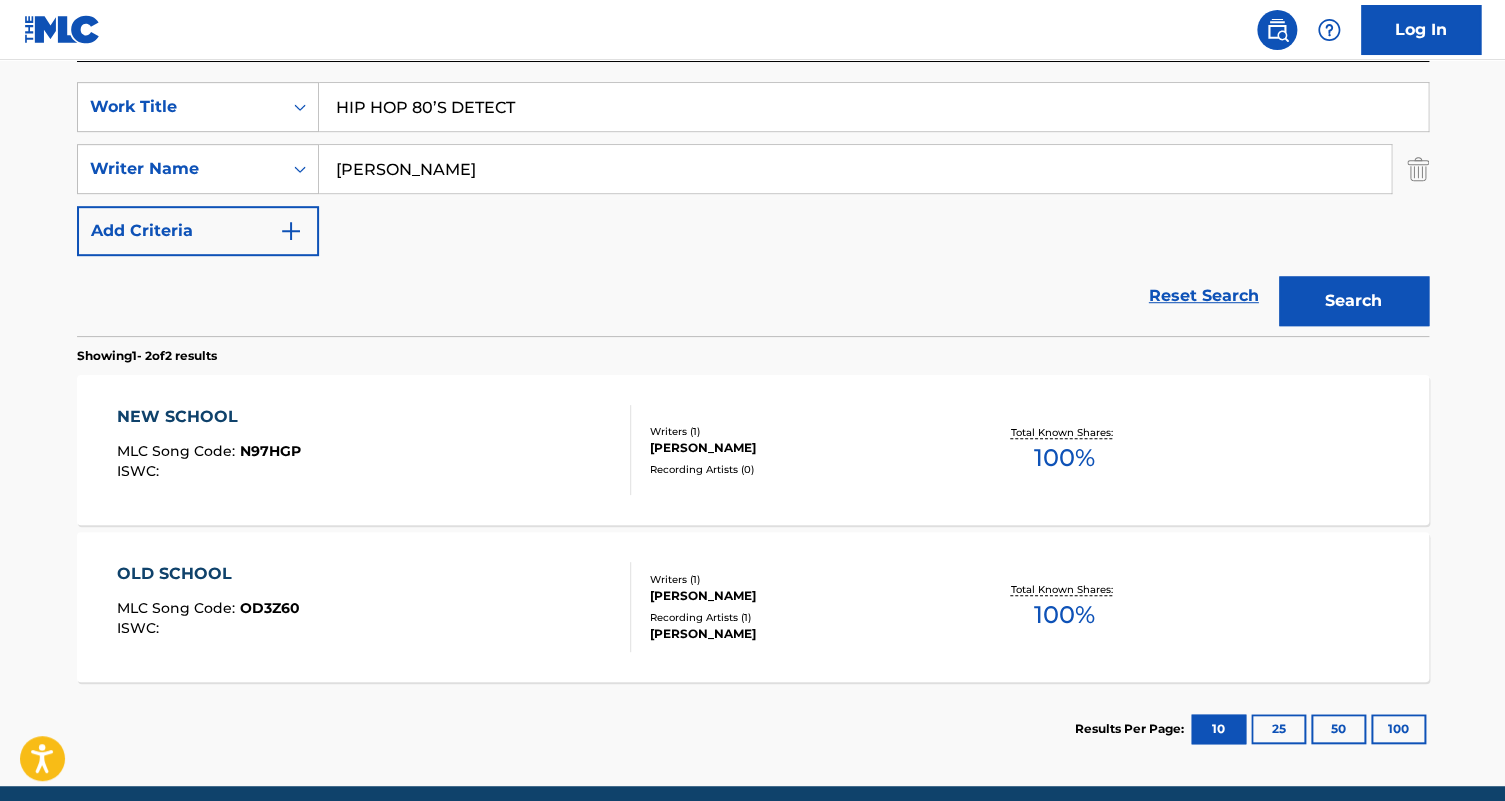 type on "HIP HOP 80’S DETECT" 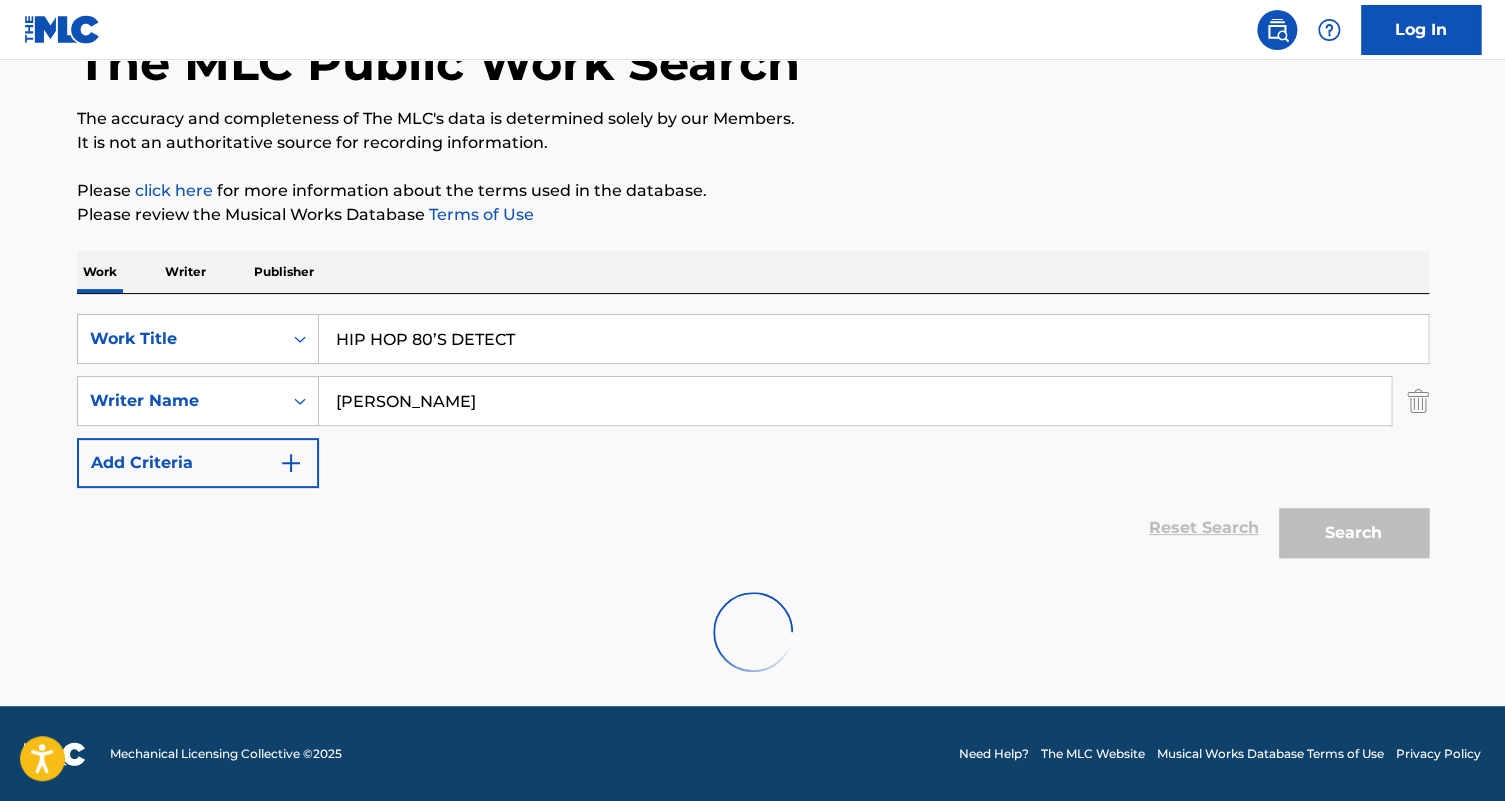 scroll, scrollTop: 363, scrollLeft: 0, axis: vertical 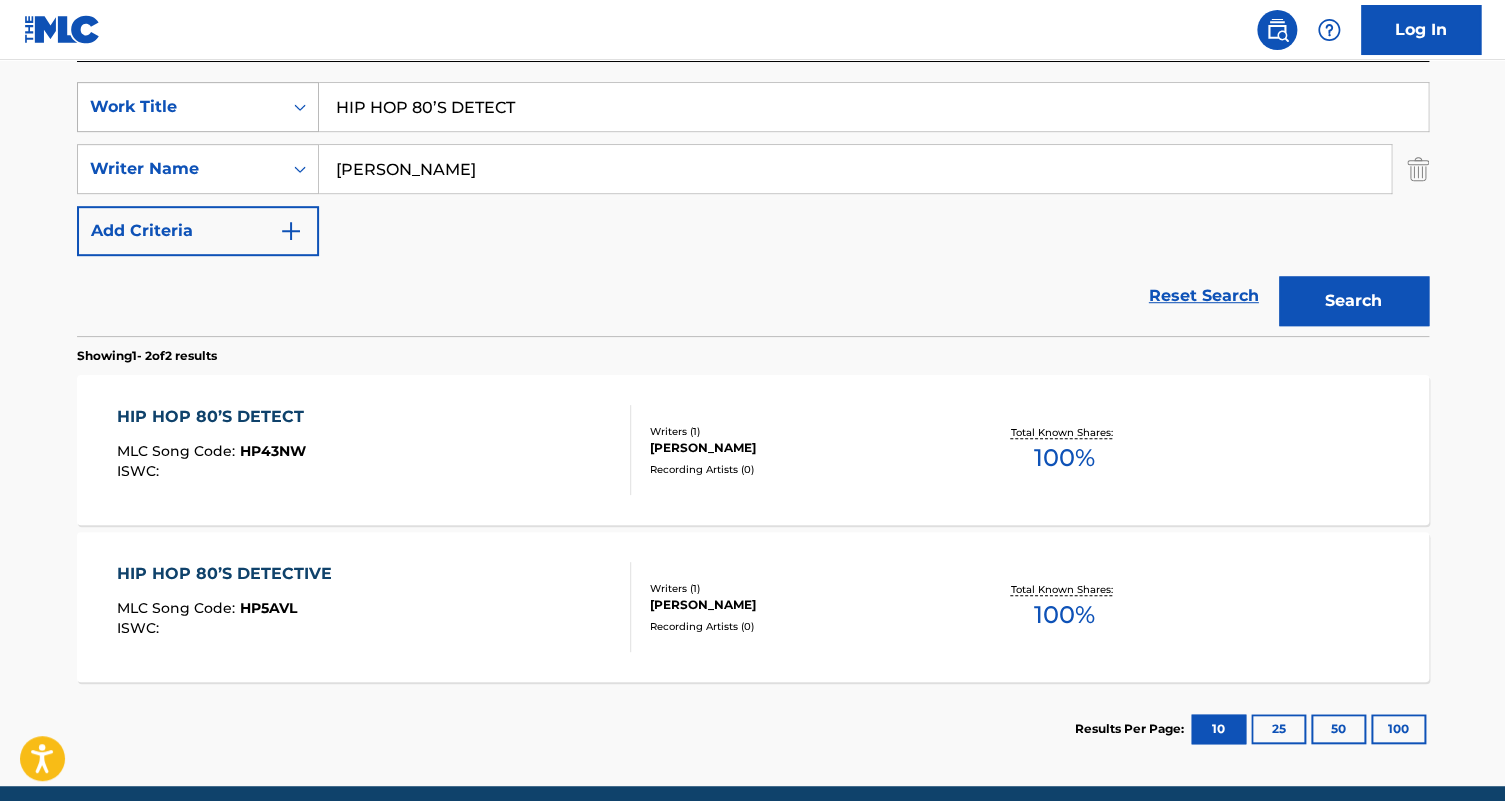 drag, startPoint x: 573, startPoint y: 109, endPoint x: 313, endPoint y: 96, distance: 260.3248 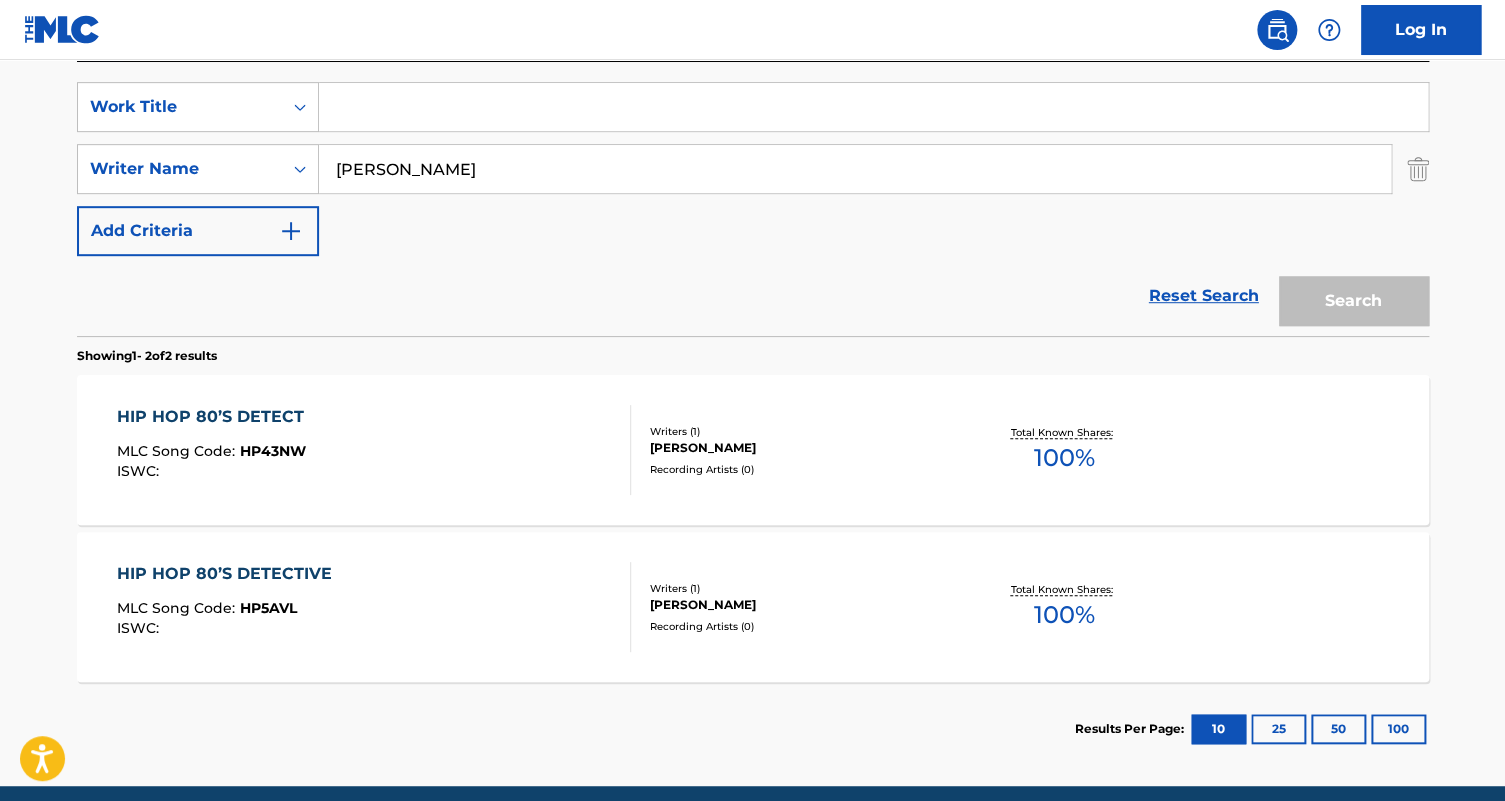 paste on "SMOOTH AND FREE" 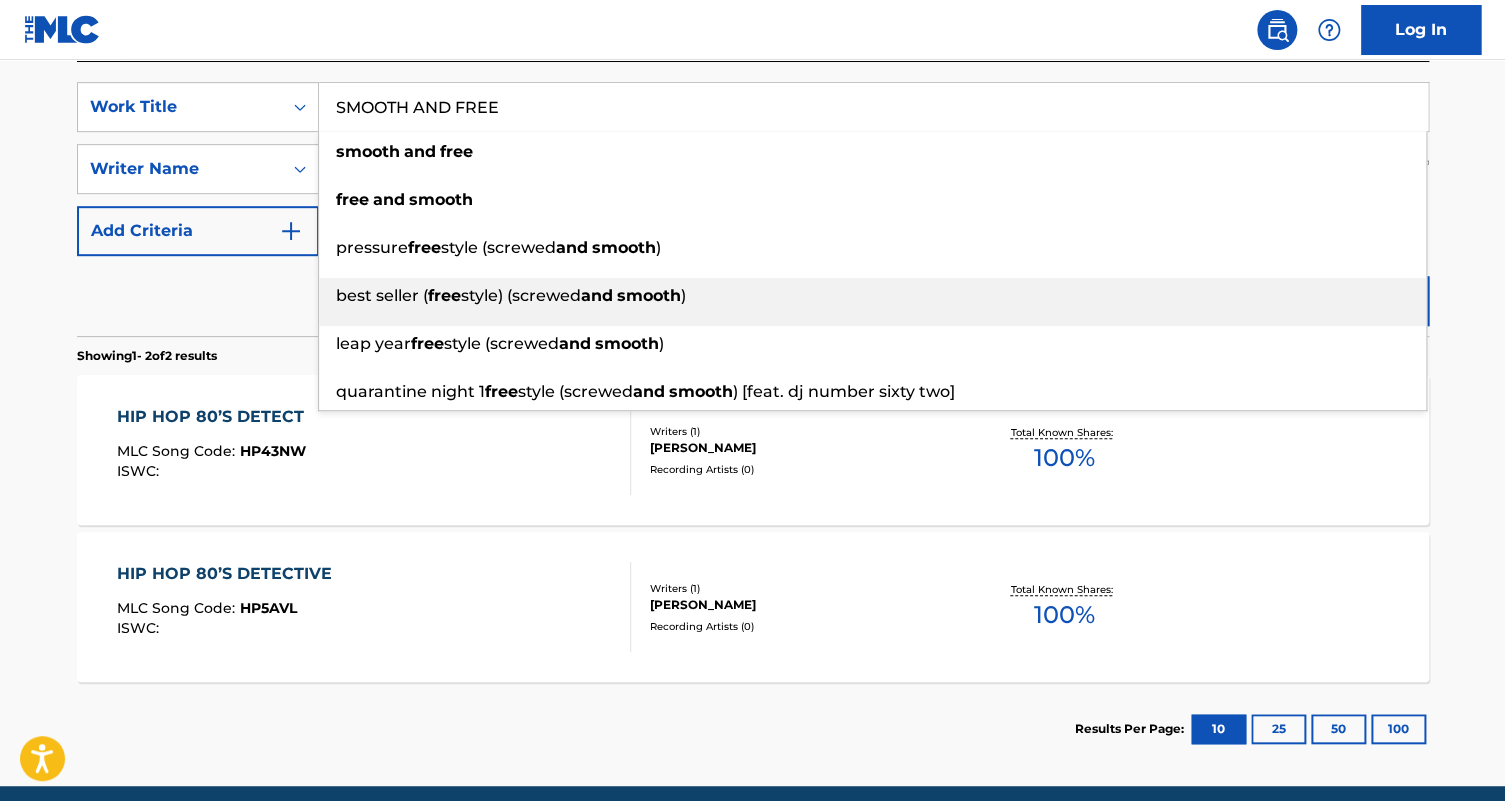 click on "best seller ( free style) (screwed  and   smooth )" at bounding box center [872, 296] 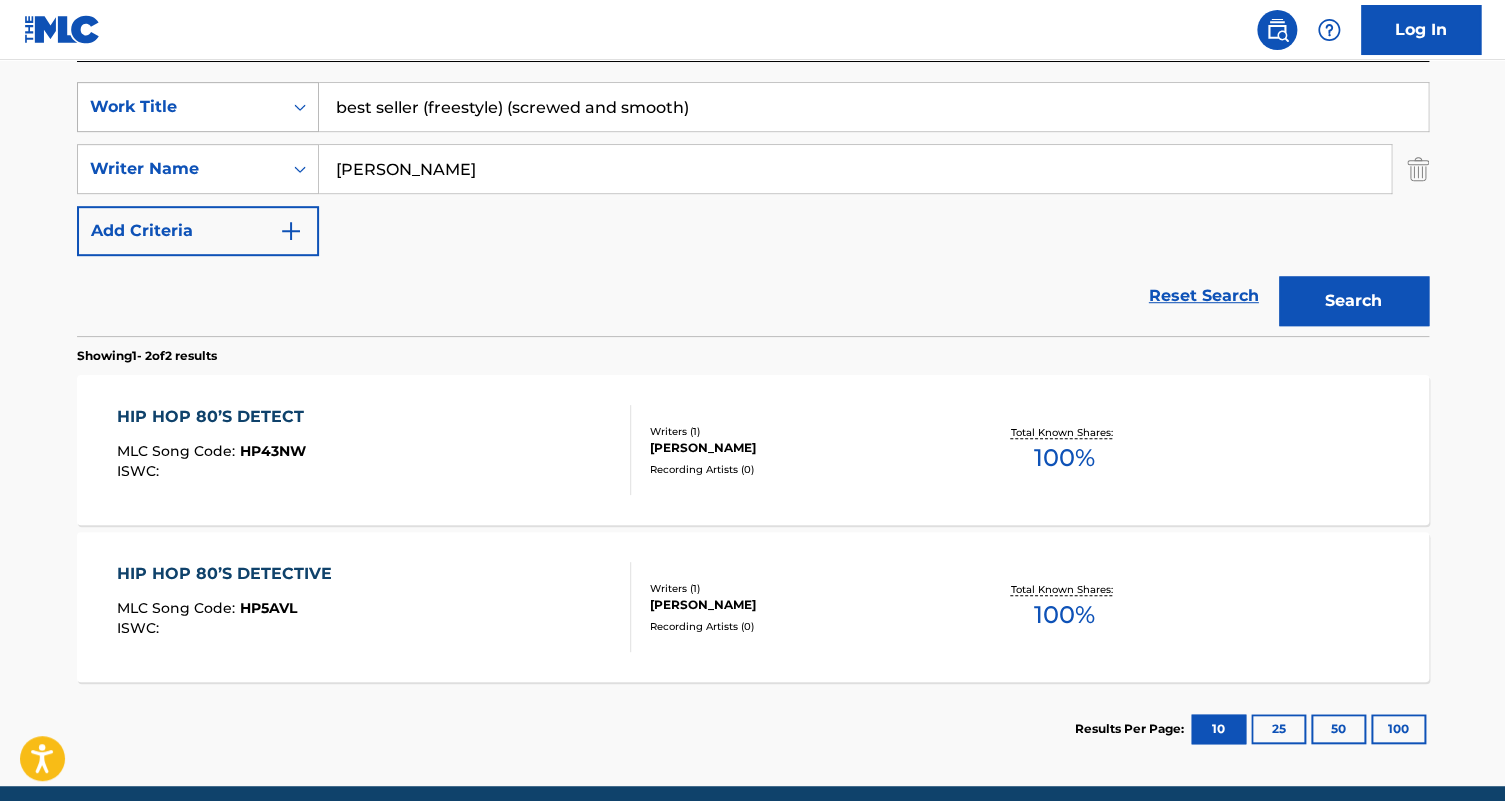 drag, startPoint x: 752, startPoint y: 118, endPoint x: 316, endPoint y: 81, distance: 437.56714 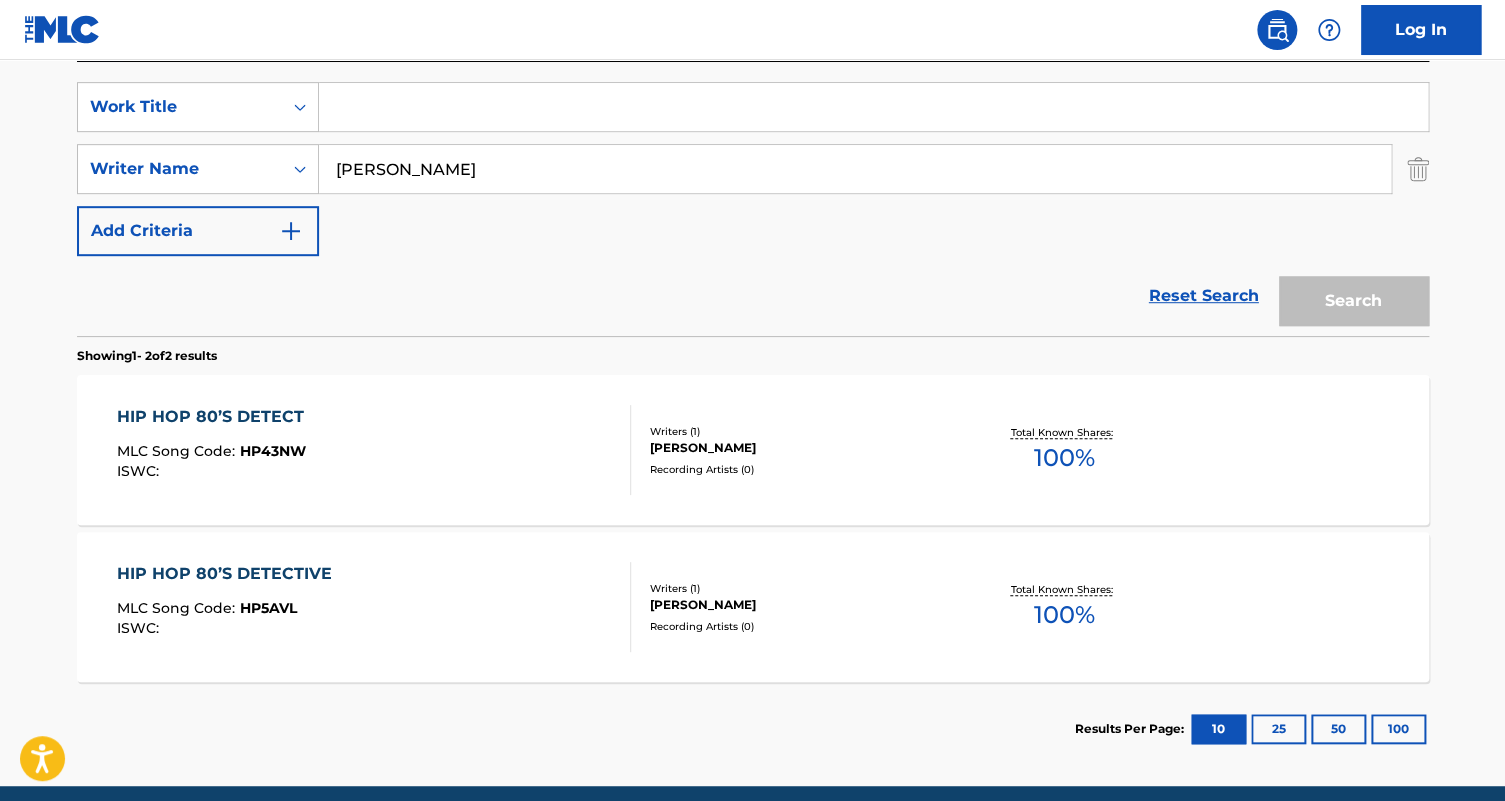 paste on "SMOOTH AND FREE" 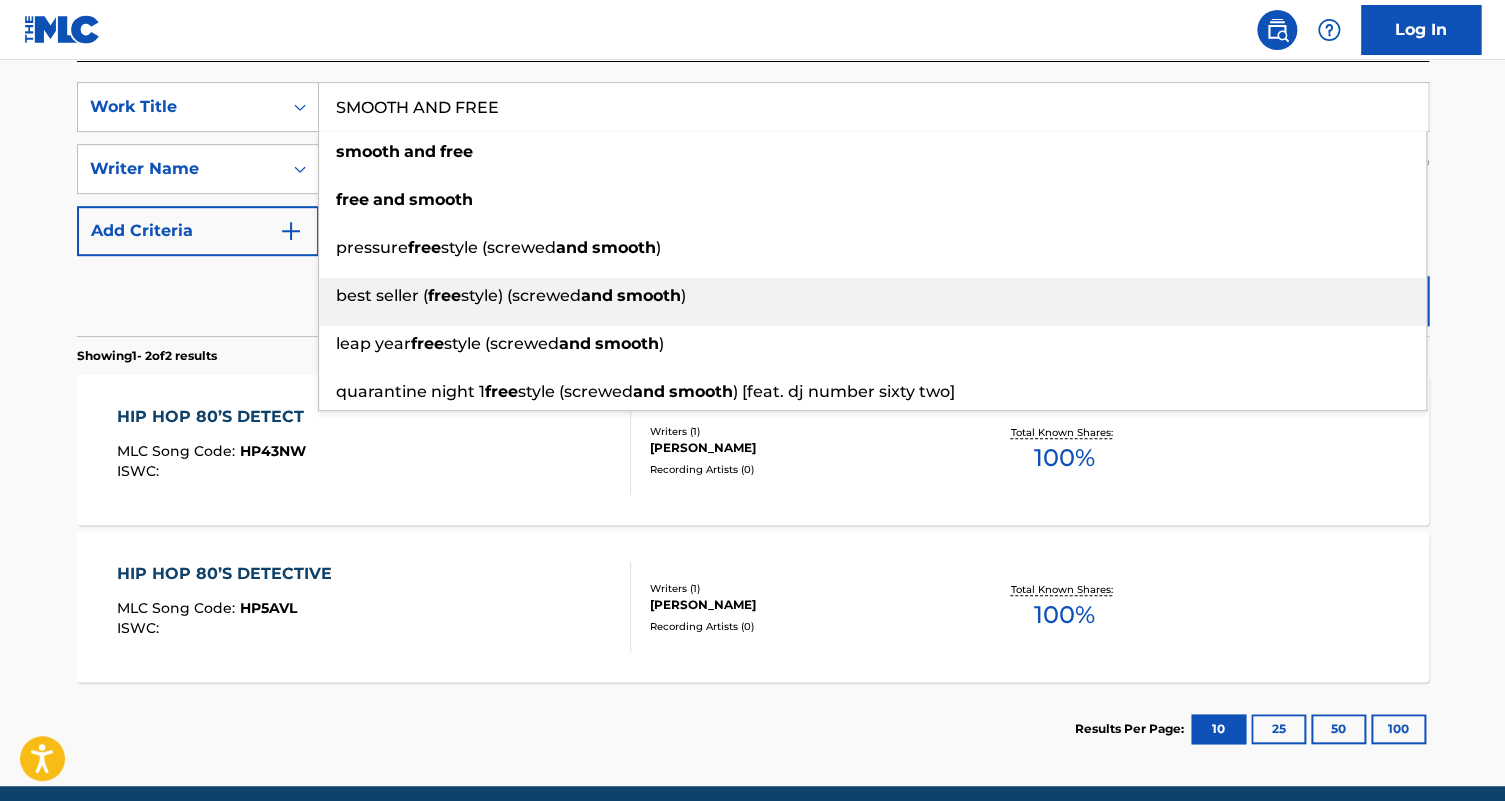 click on "best seller ( free style) (screwed  and   smooth )" at bounding box center (872, 296) 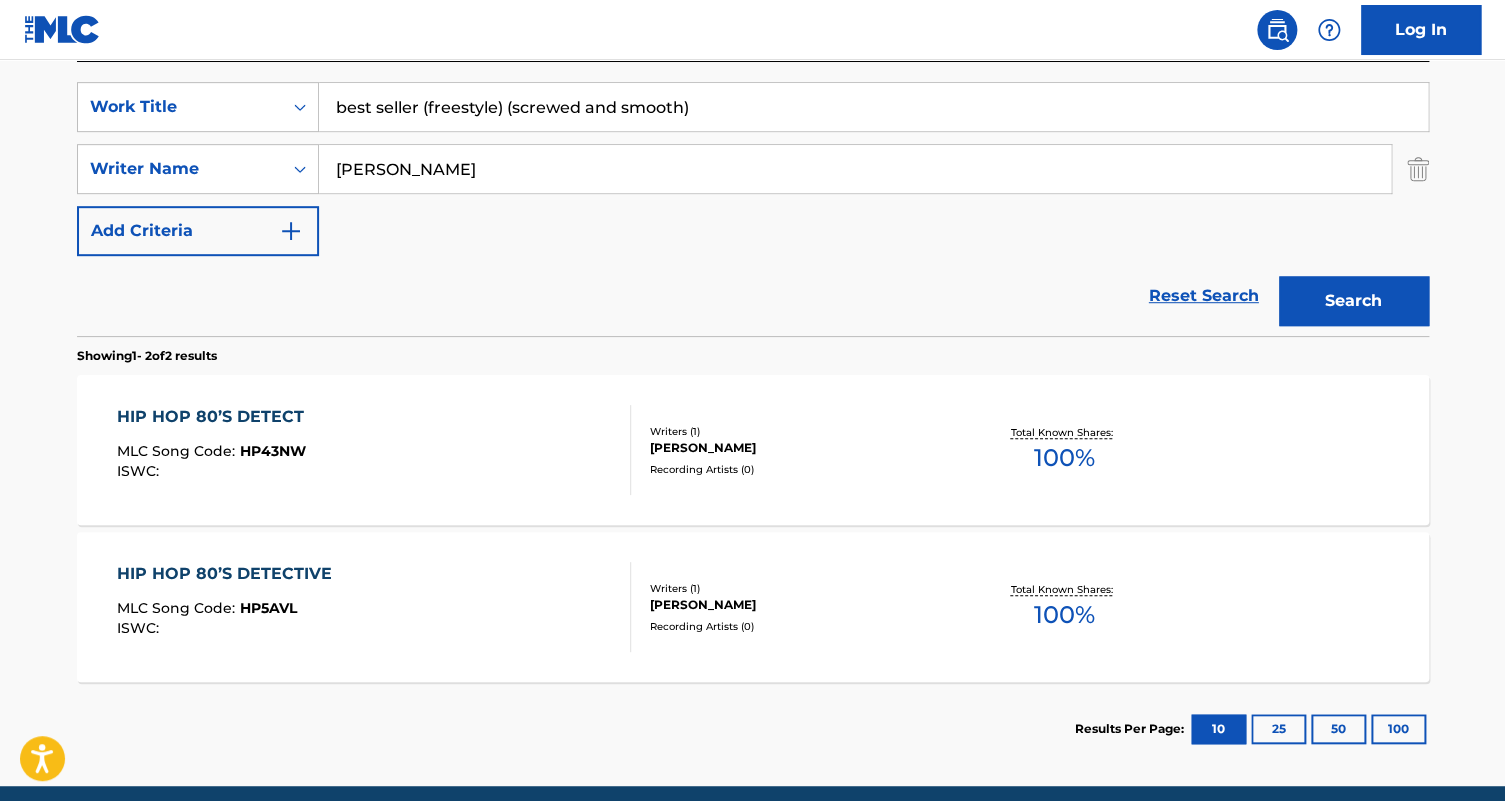 drag, startPoint x: 780, startPoint y: 103, endPoint x: 220, endPoint y: 68, distance: 561.0927 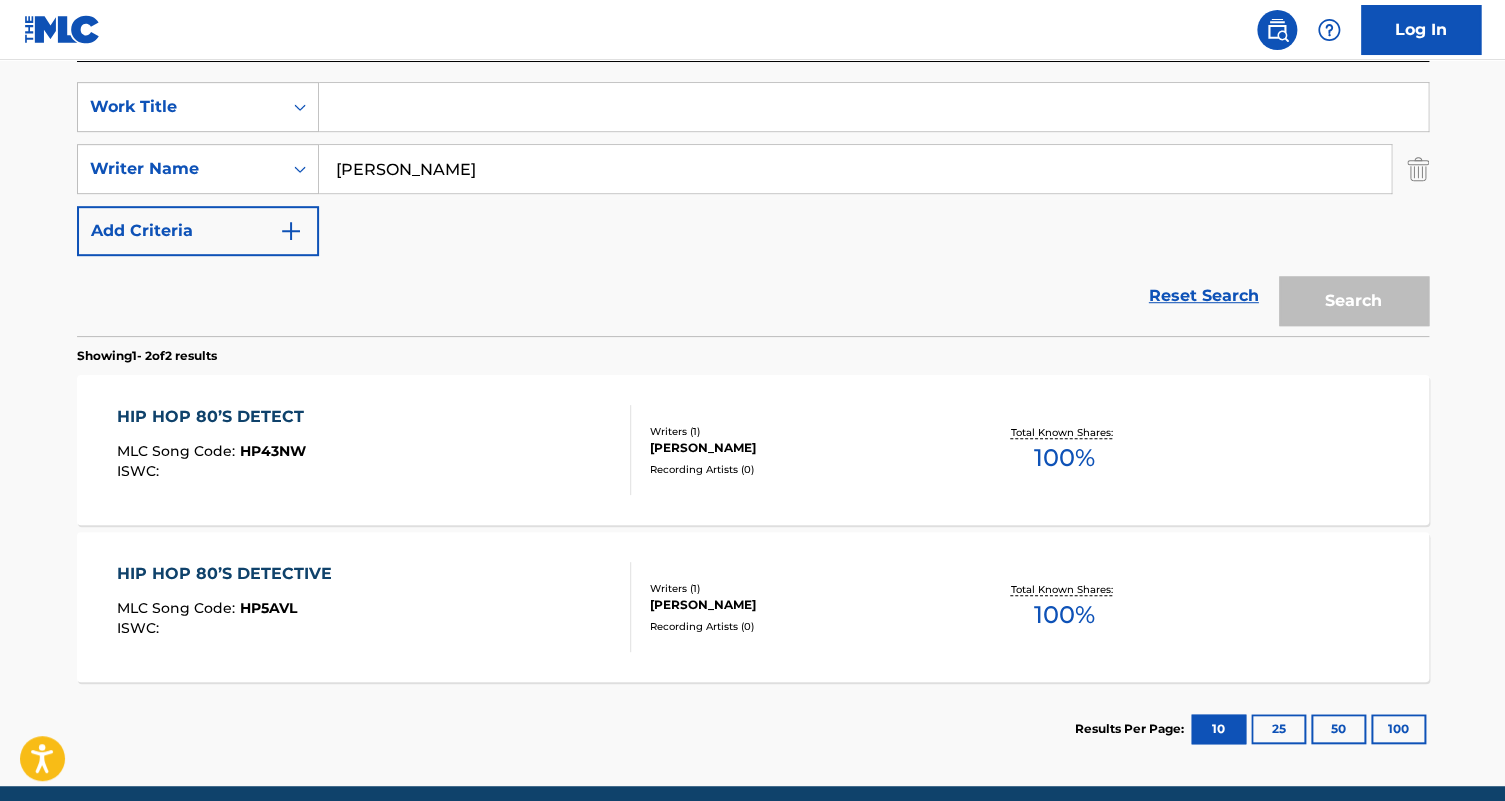 paste on "SMOOTH AND FREE" 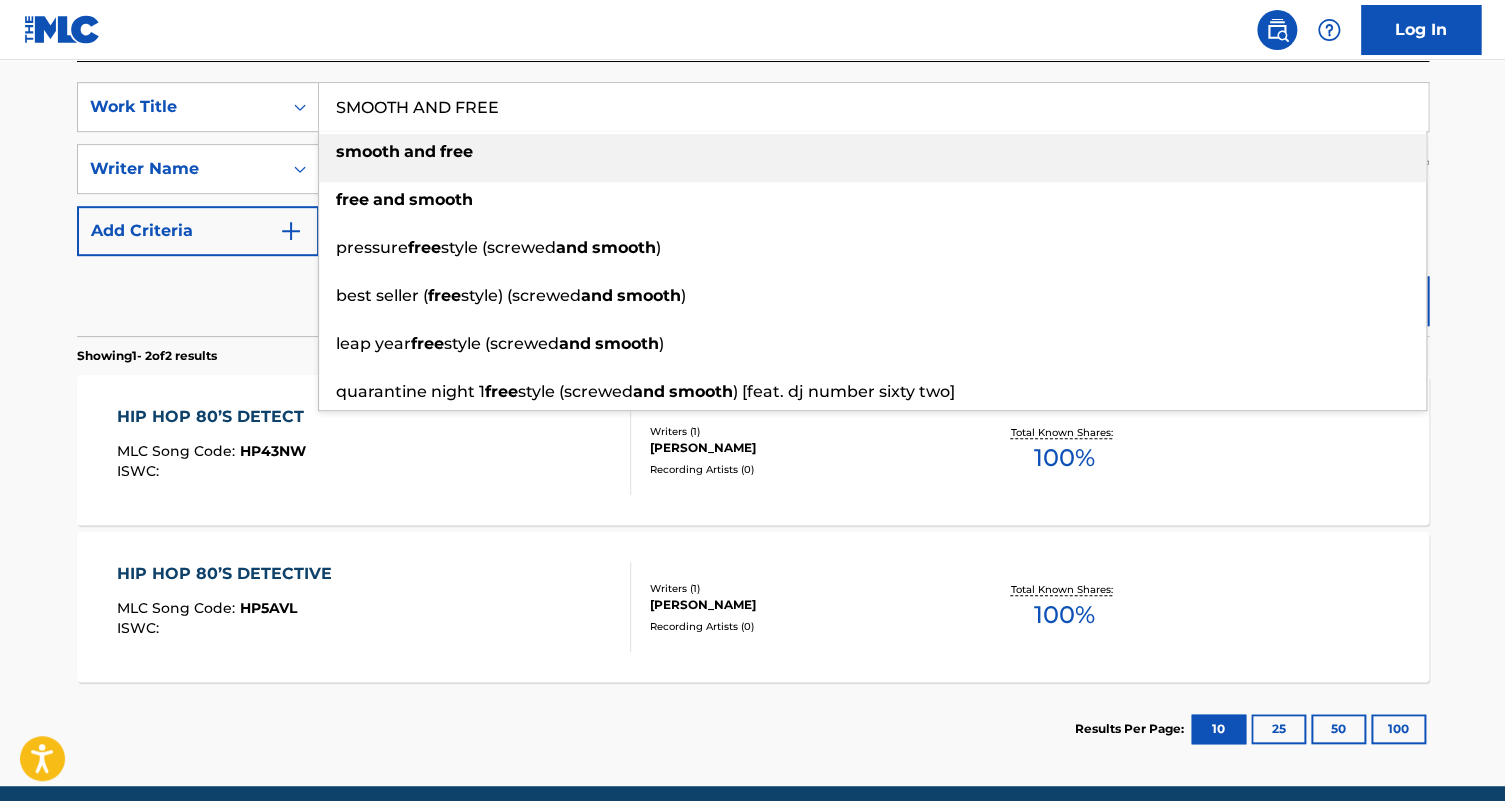 click on "free" at bounding box center (456, 151) 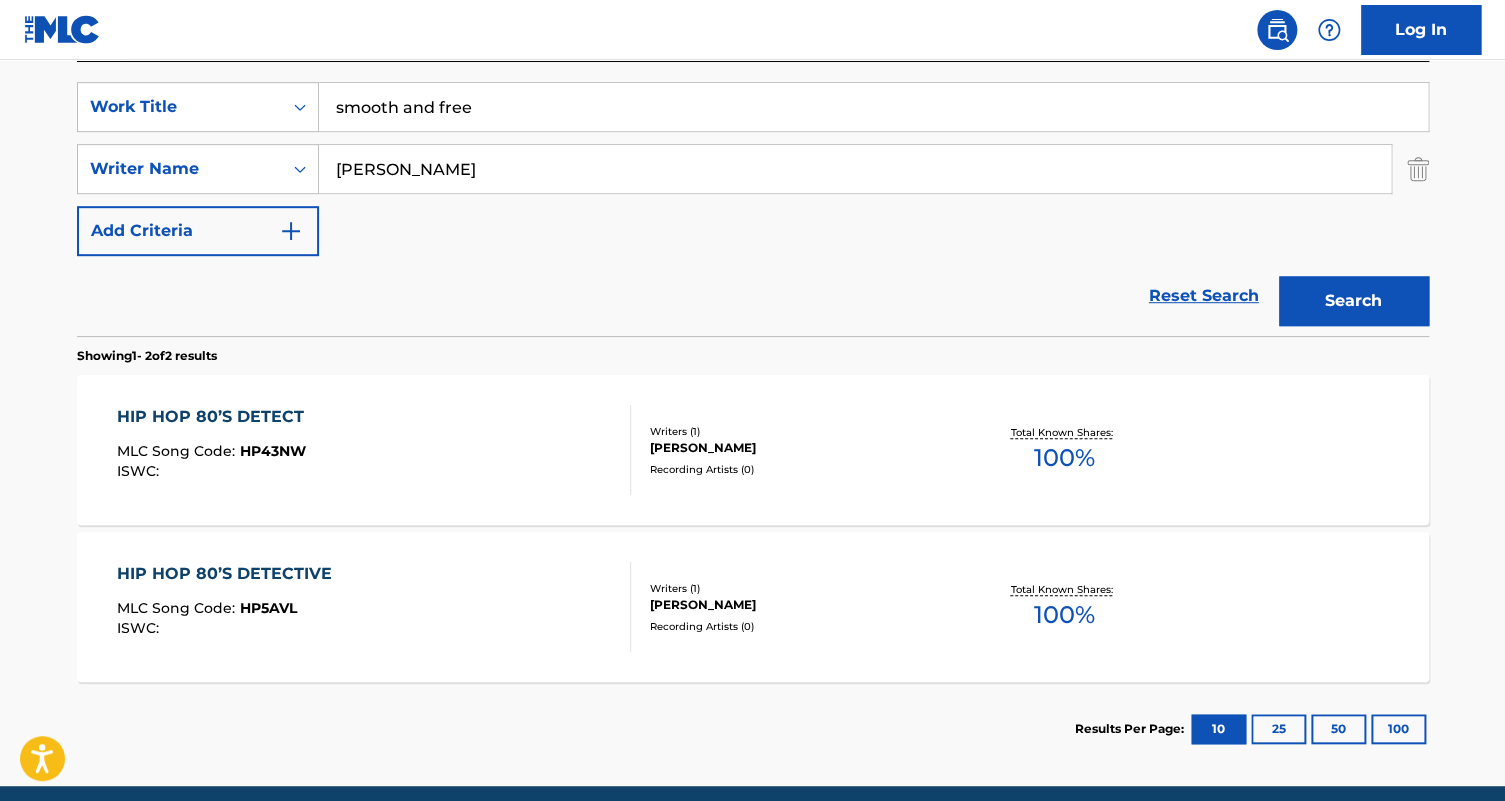 click on "Search" at bounding box center (1354, 301) 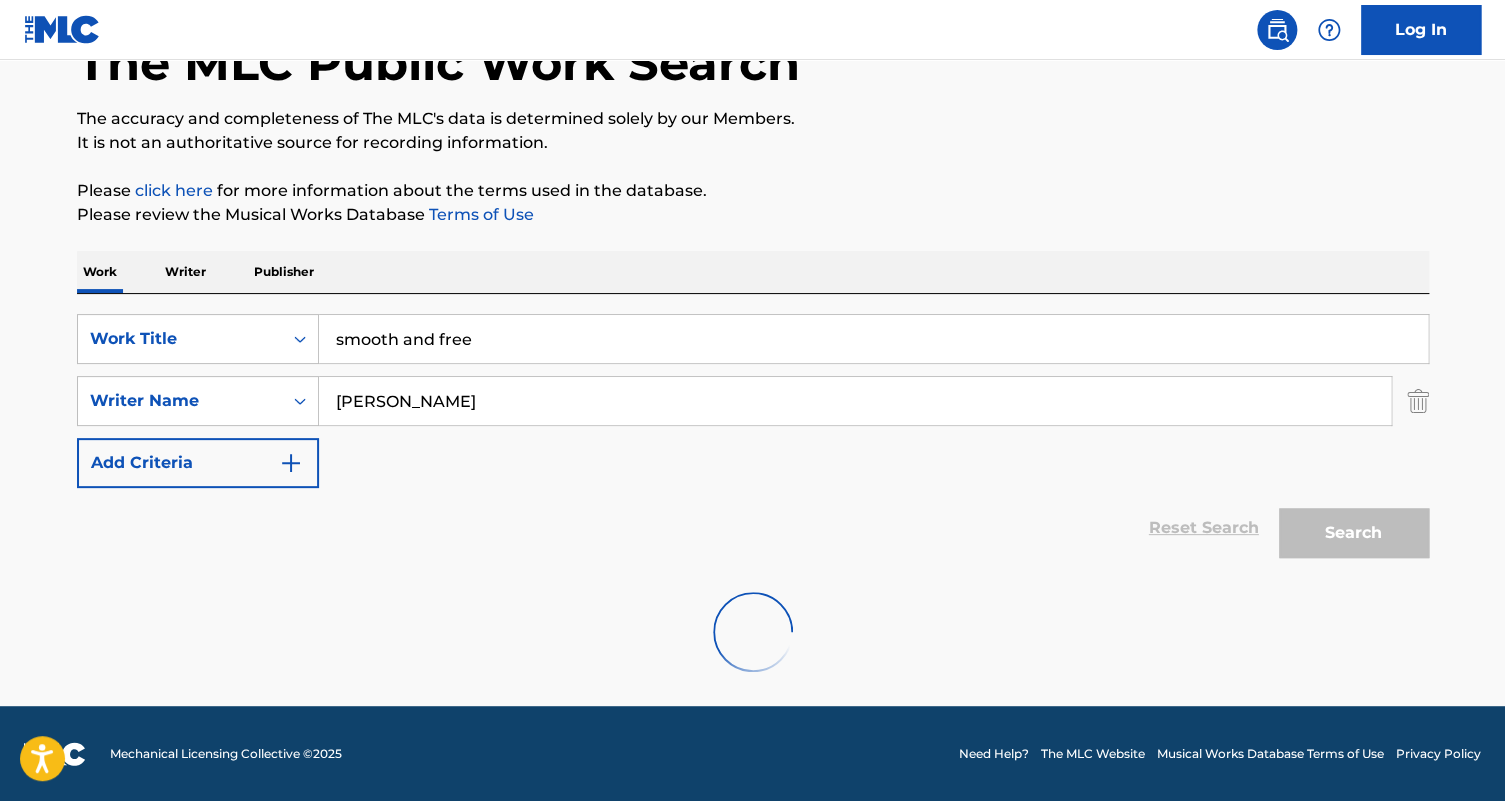 scroll, scrollTop: 363, scrollLeft: 0, axis: vertical 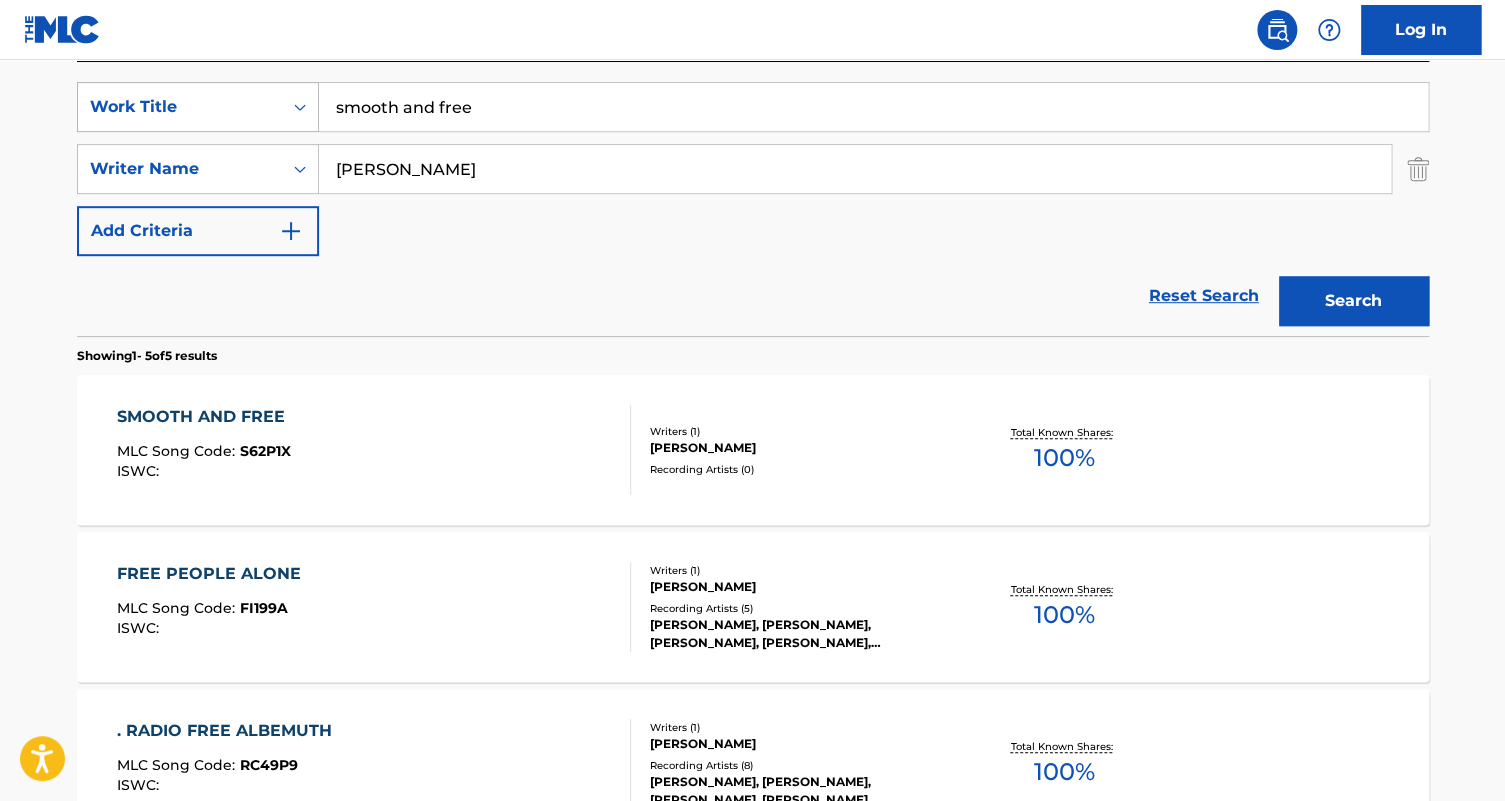 drag, startPoint x: 493, startPoint y: 118, endPoint x: 290, endPoint y: 109, distance: 203.1994 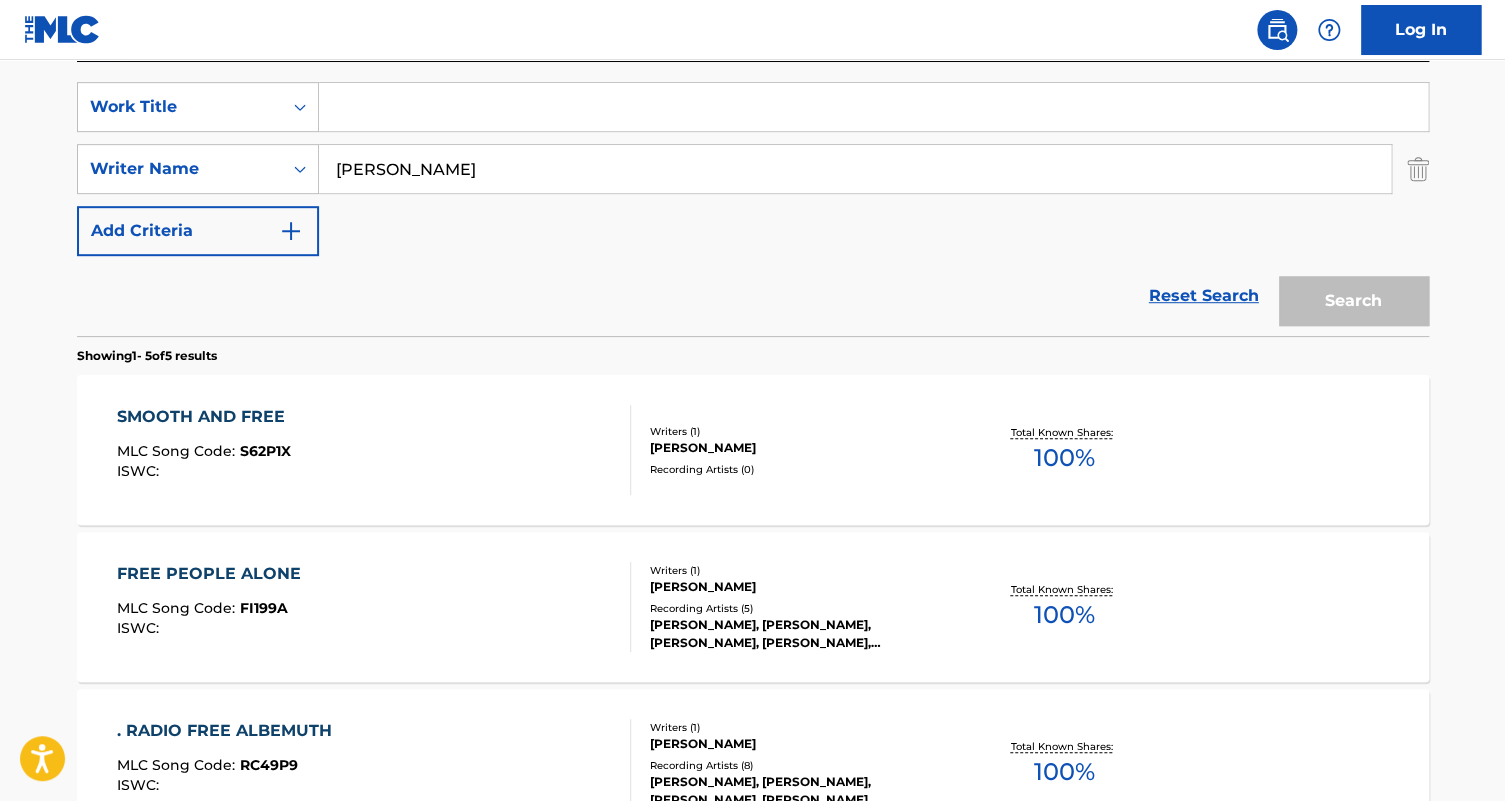 paste on "THAT PETRICHOR EMOTION" 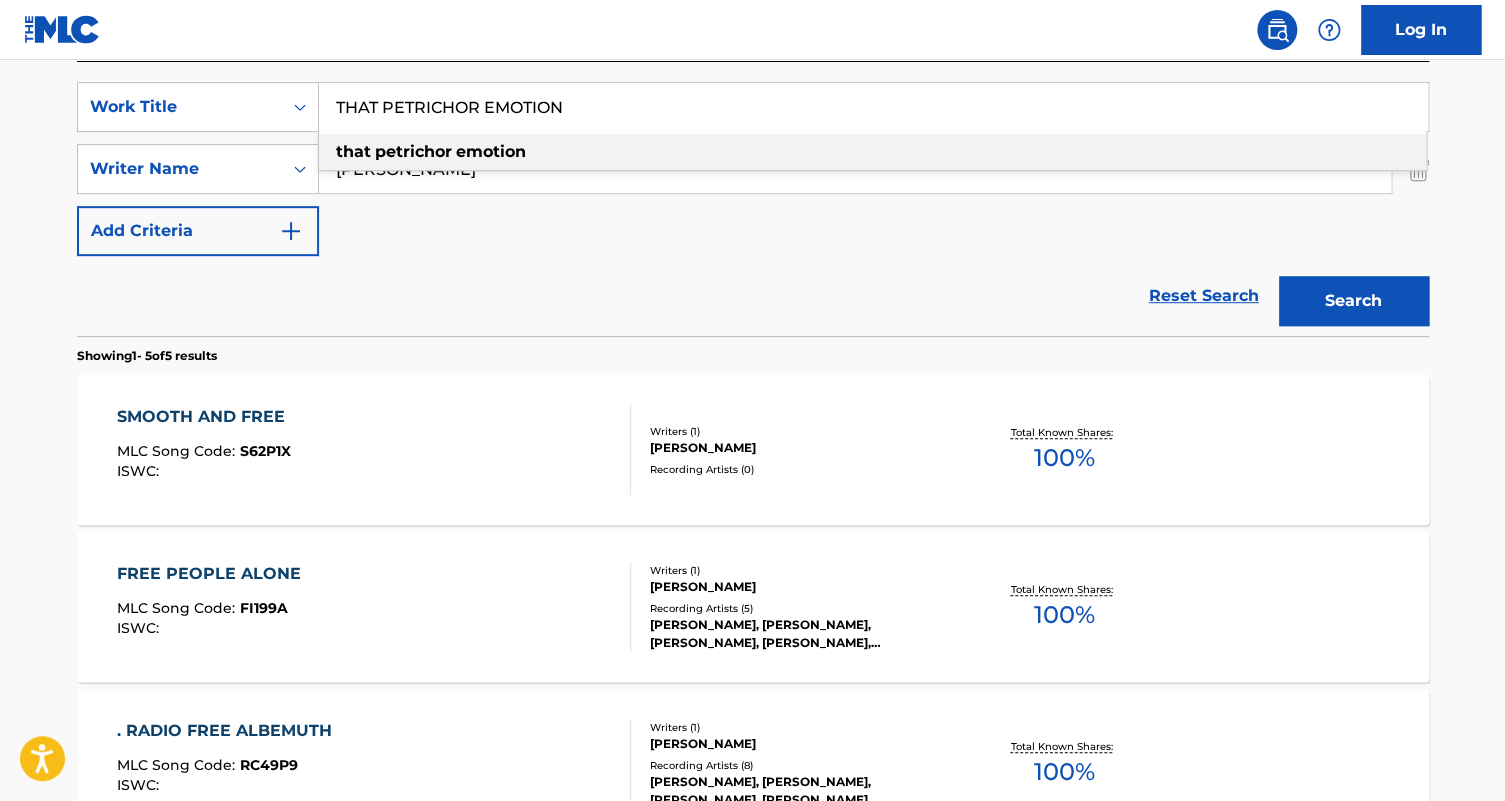 type on "THAT PETRICHOR EMOTION" 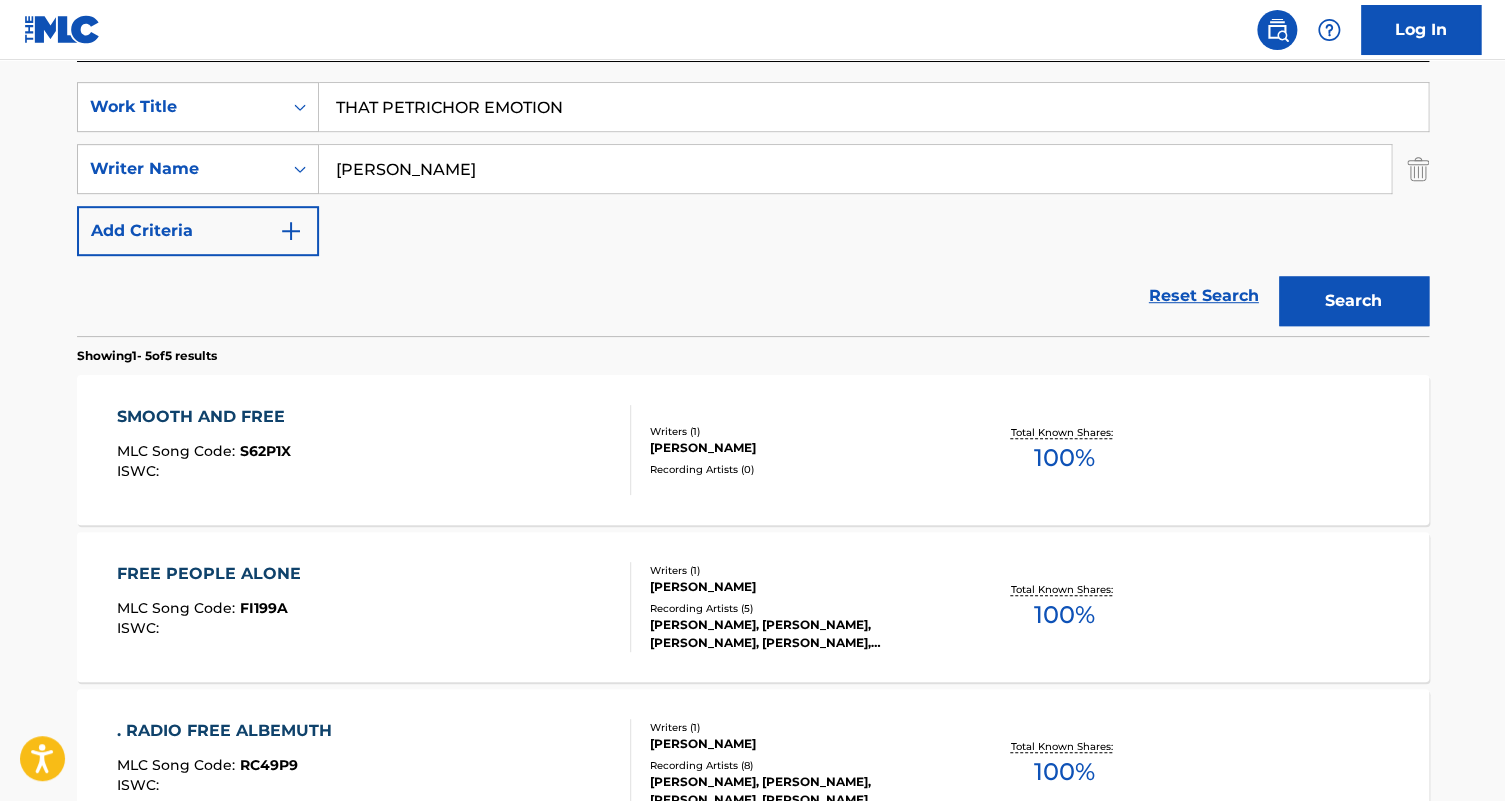 click on "Search" at bounding box center [1354, 301] 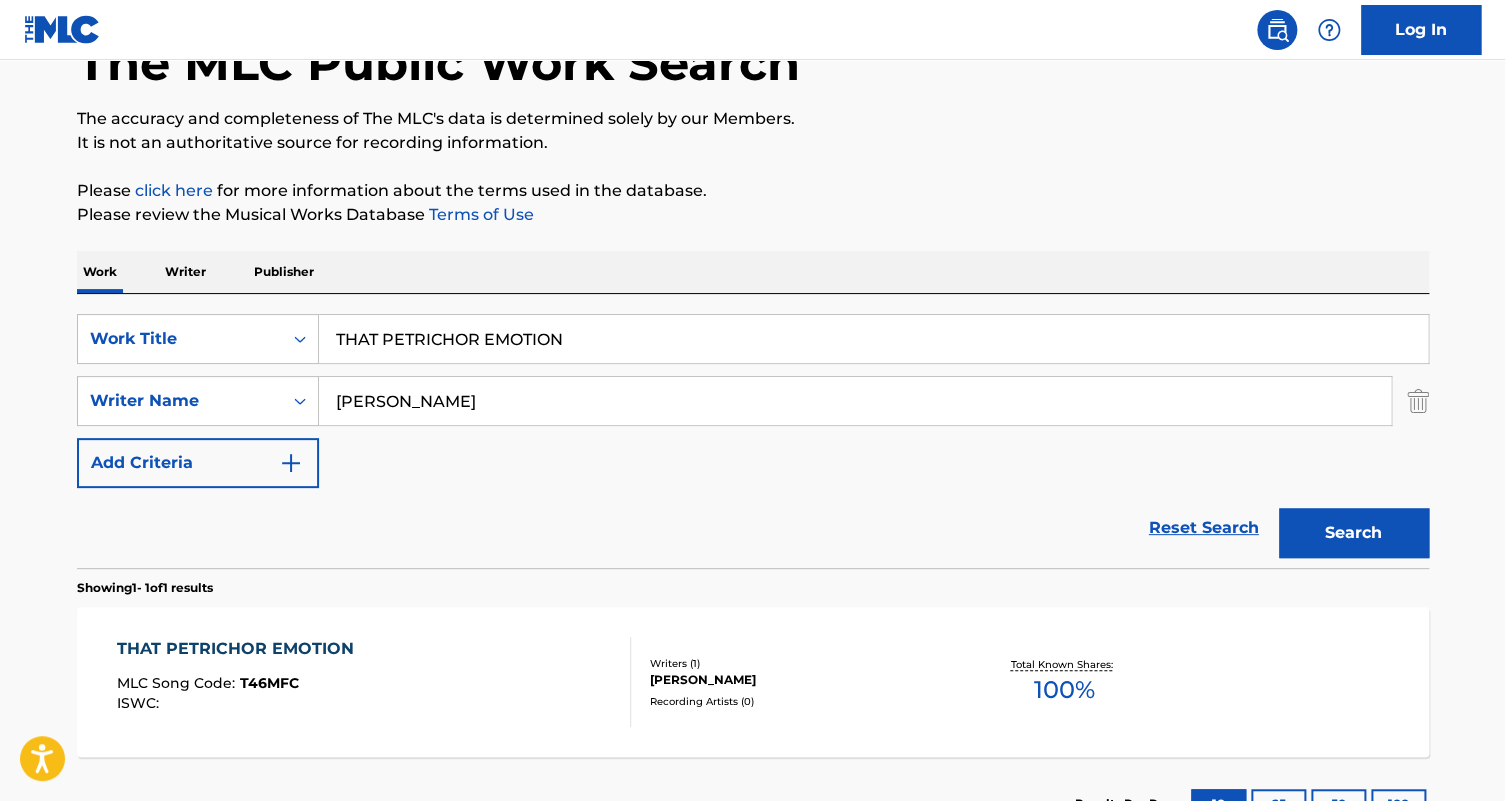 scroll, scrollTop: 286, scrollLeft: 0, axis: vertical 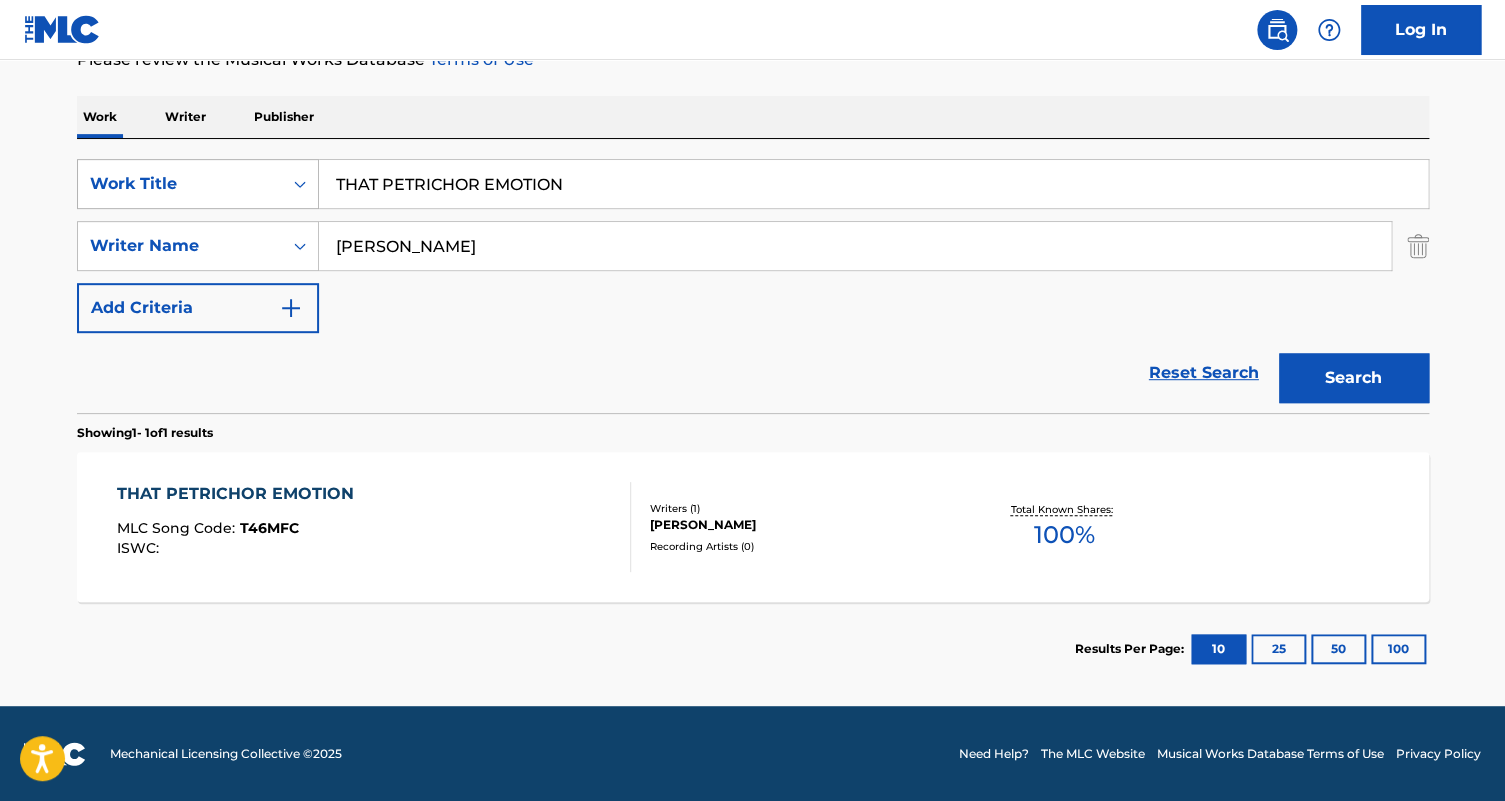 drag, startPoint x: 582, startPoint y: 176, endPoint x: 296, endPoint y: 168, distance: 286.11188 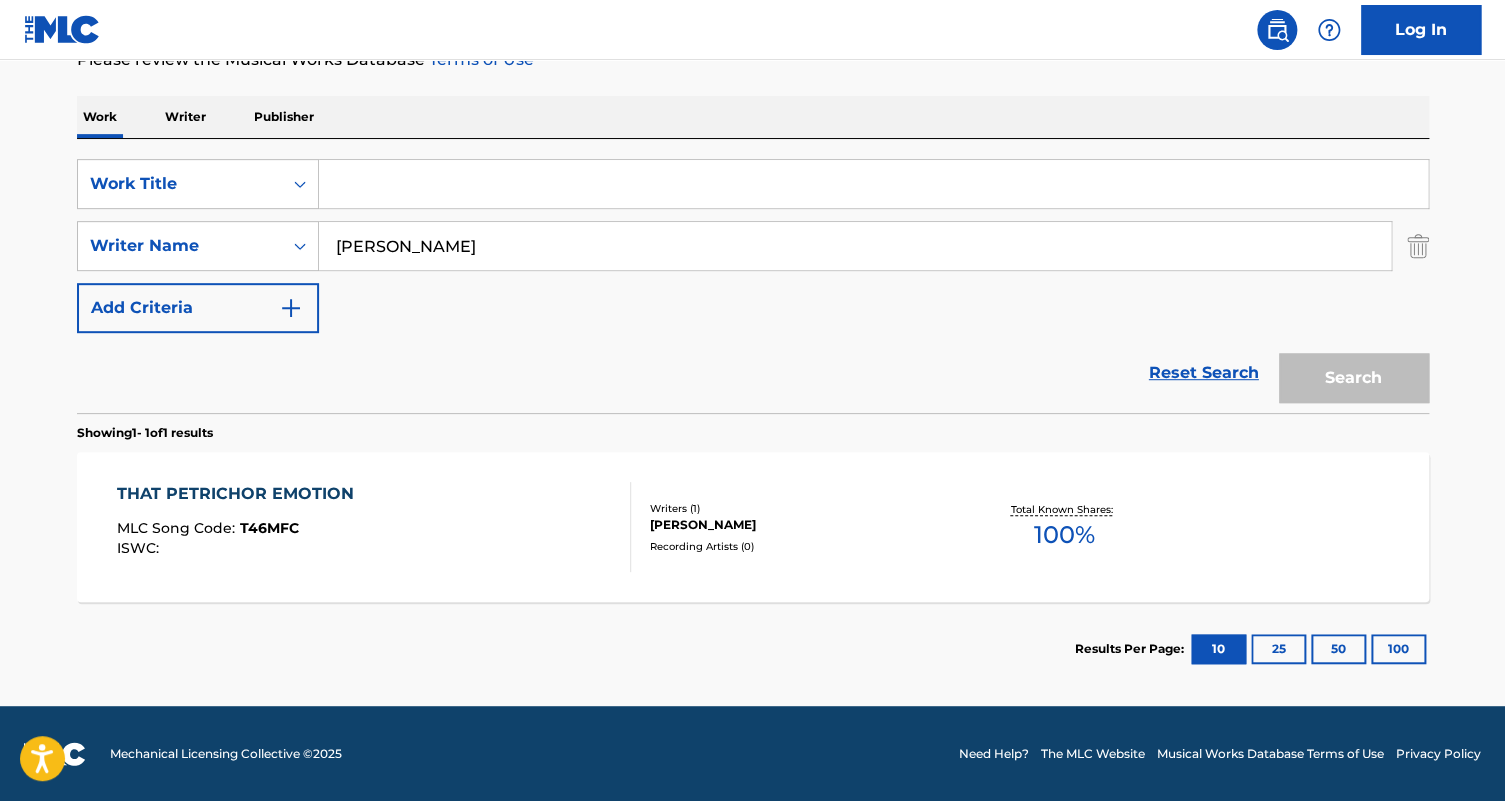 paste on "WILL YOU EARN MY TRUST?" 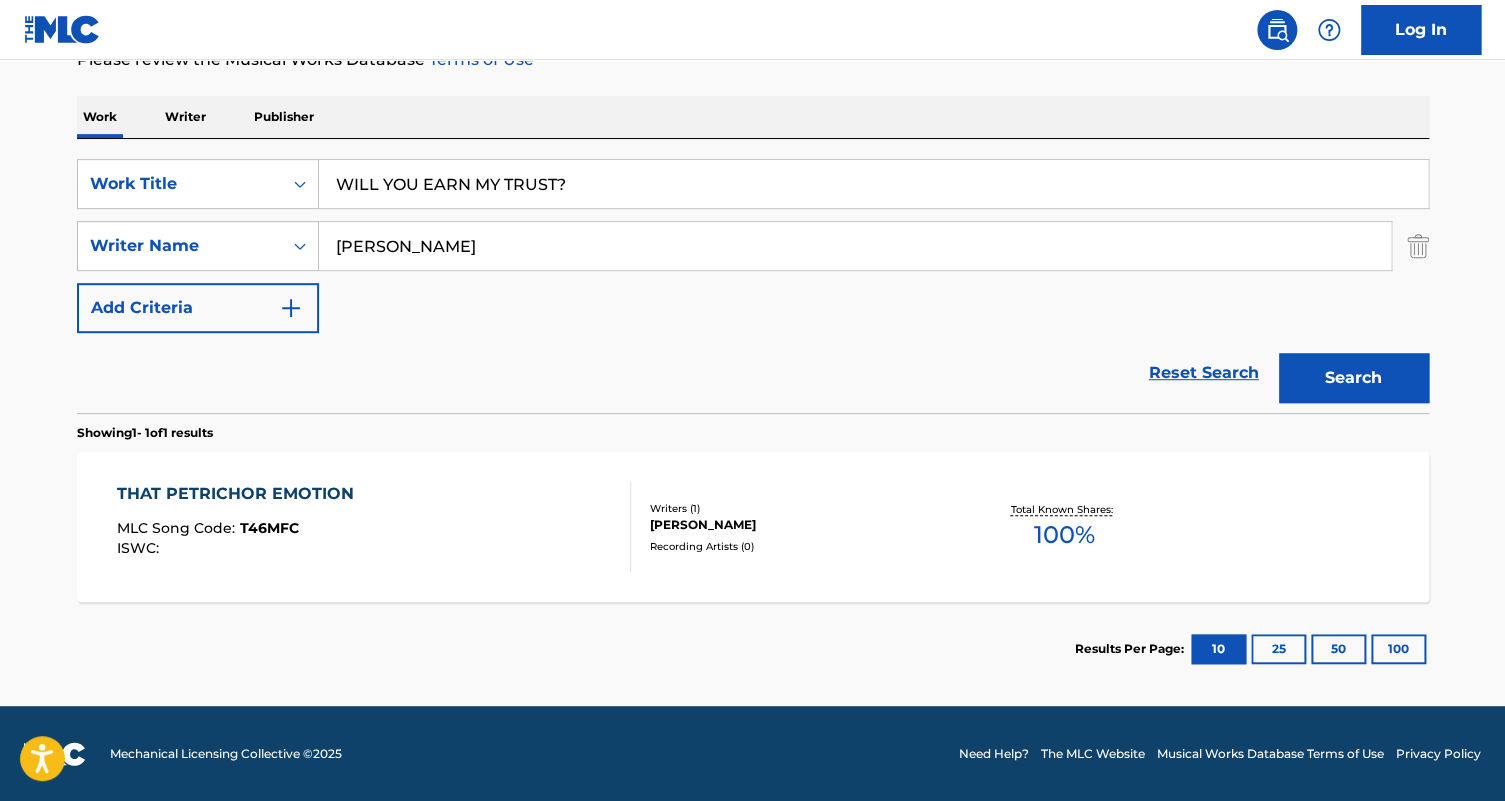 type on "WILL YOU EARN MY TRUST?" 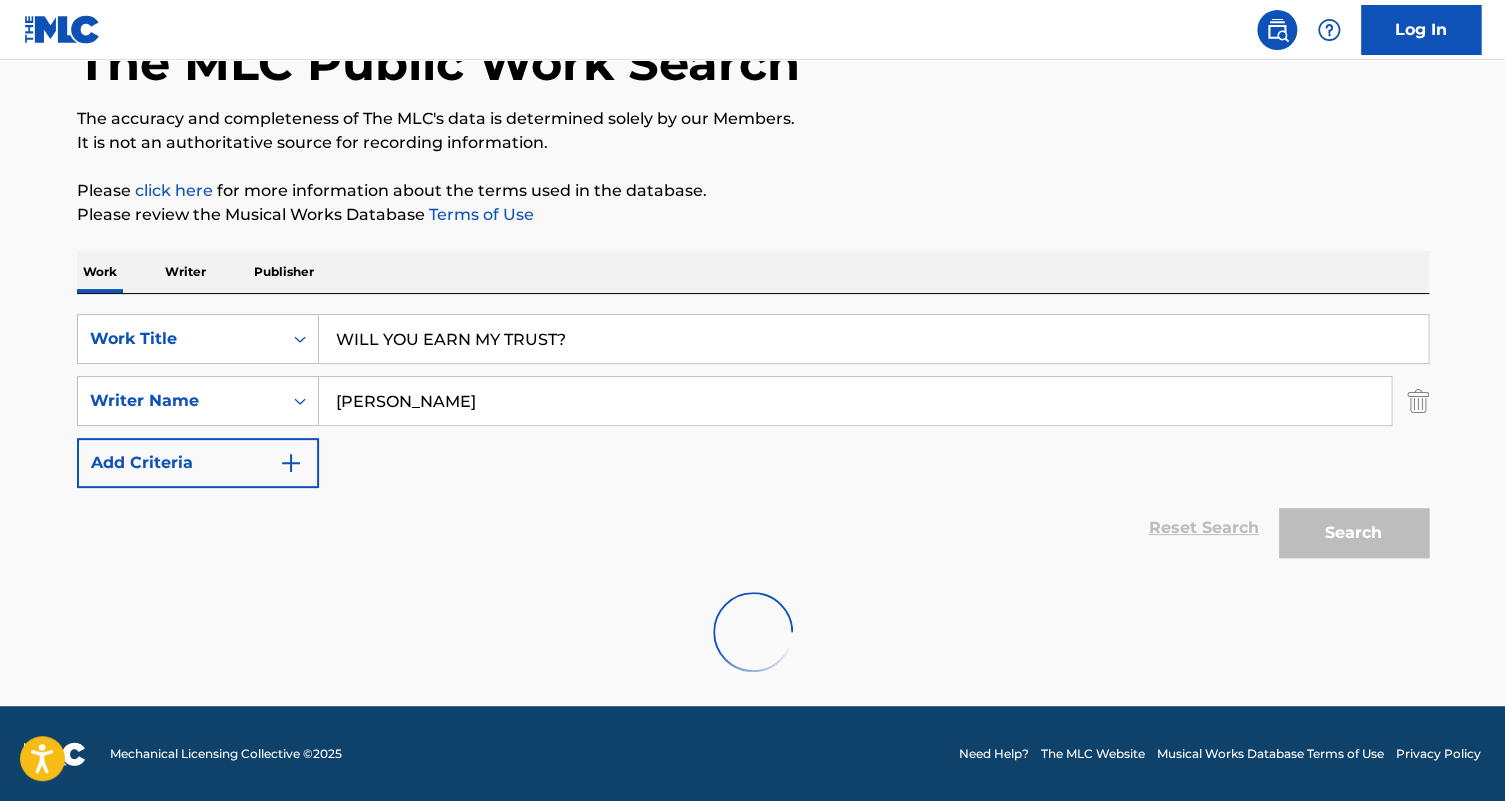 scroll, scrollTop: 286, scrollLeft: 0, axis: vertical 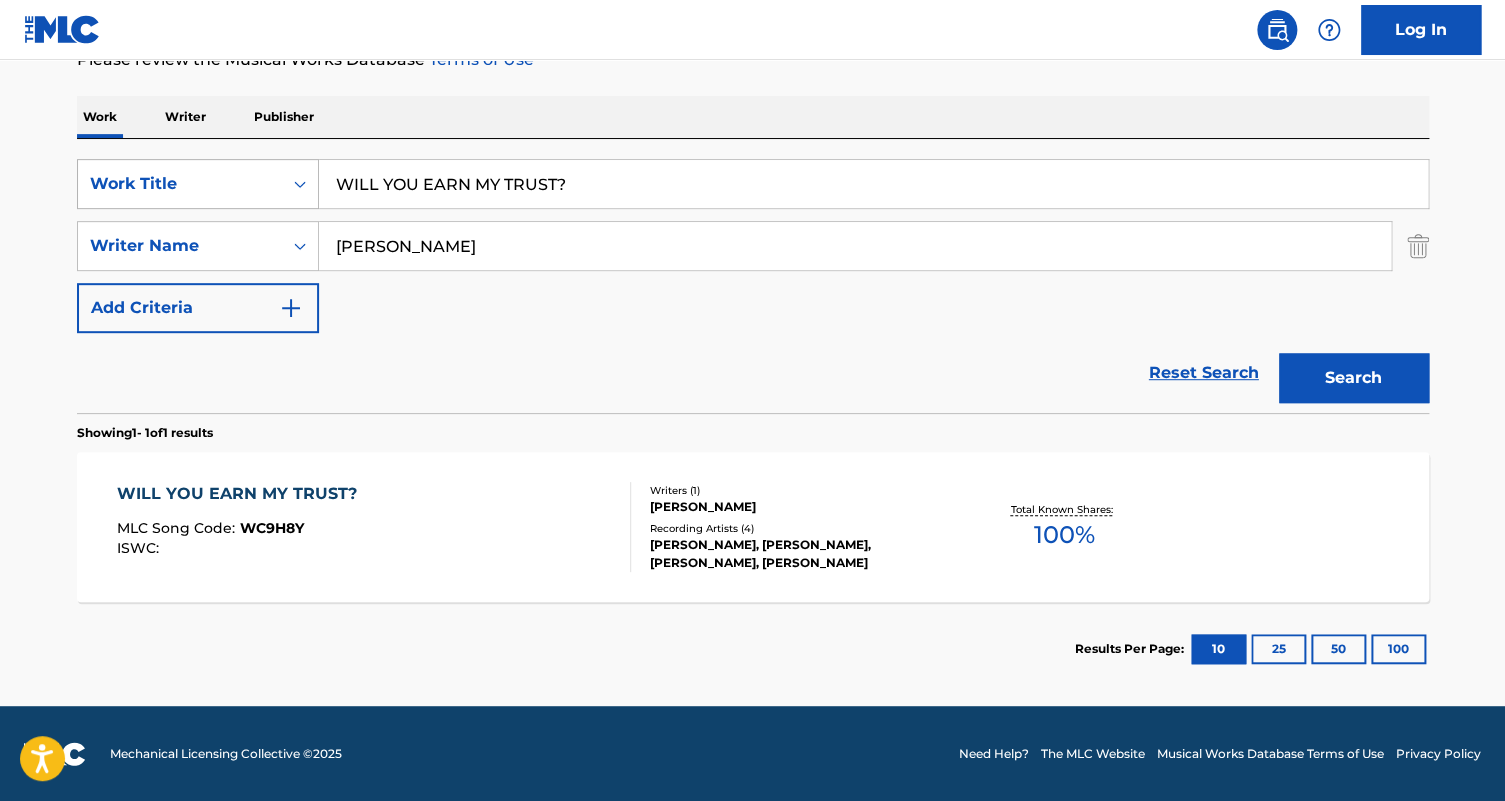 drag, startPoint x: 596, startPoint y: 189, endPoint x: 294, endPoint y: 173, distance: 302.42355 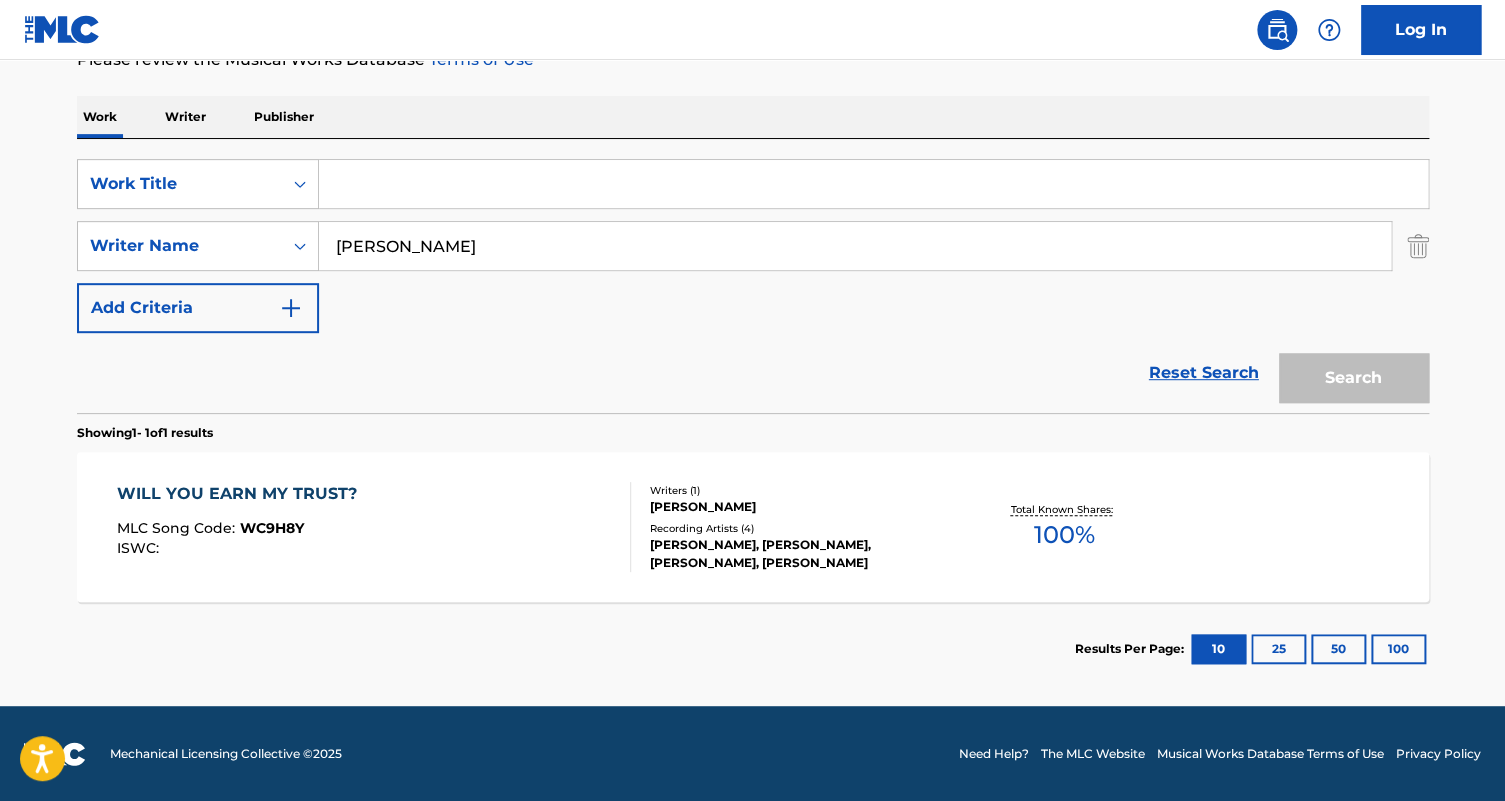 paste on "HIP HOP 80’S DETECTIVE" 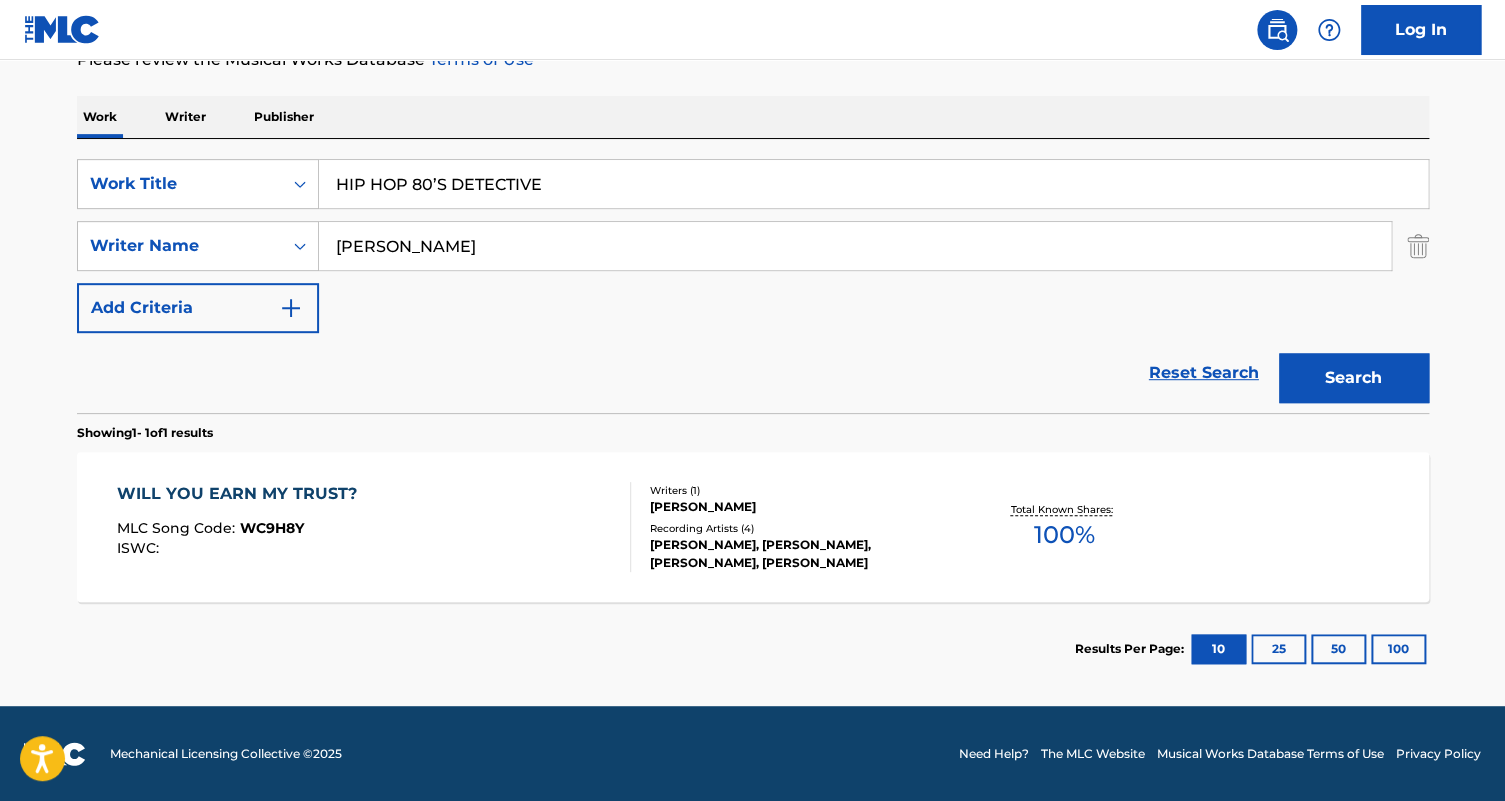 type on "HIP HOP 80’S DETECTIVE" 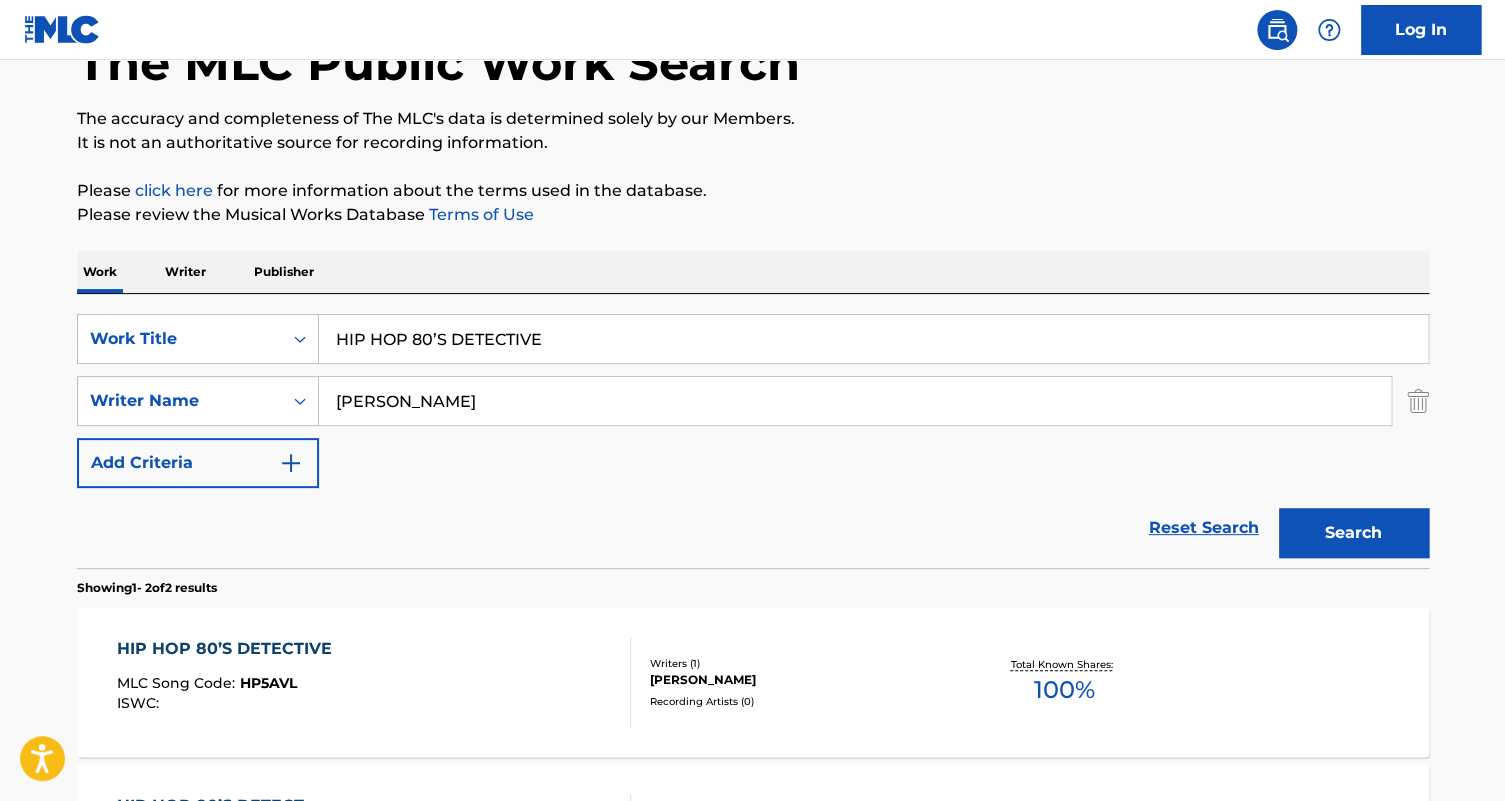scroll, scrollTop: 286, scrollLeft: 0, axis: vertical 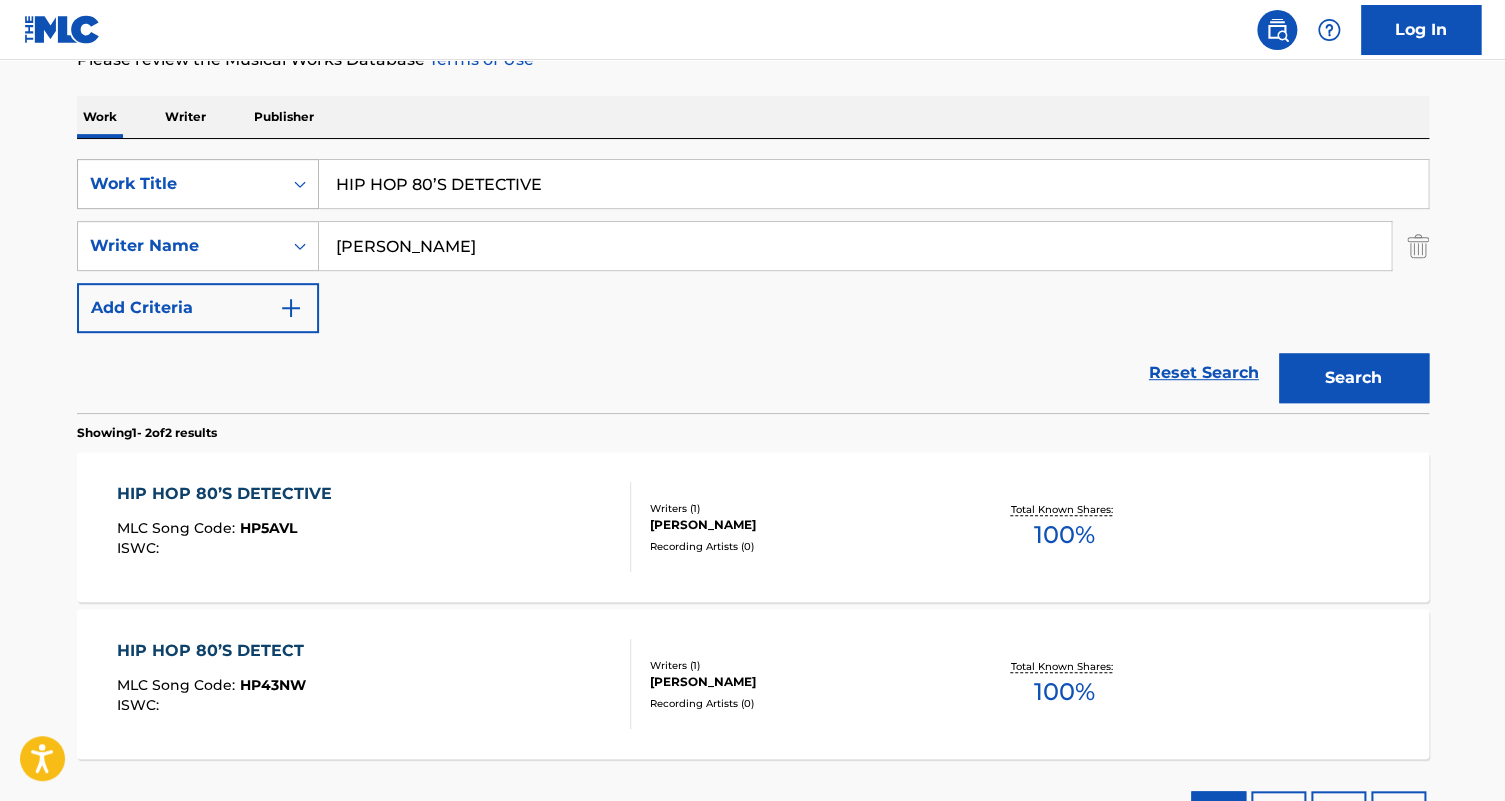 drag, startPoint x: 615, startPoint y: 182, endPoint x: 309, endPoint y: 160, distance: 306.78983 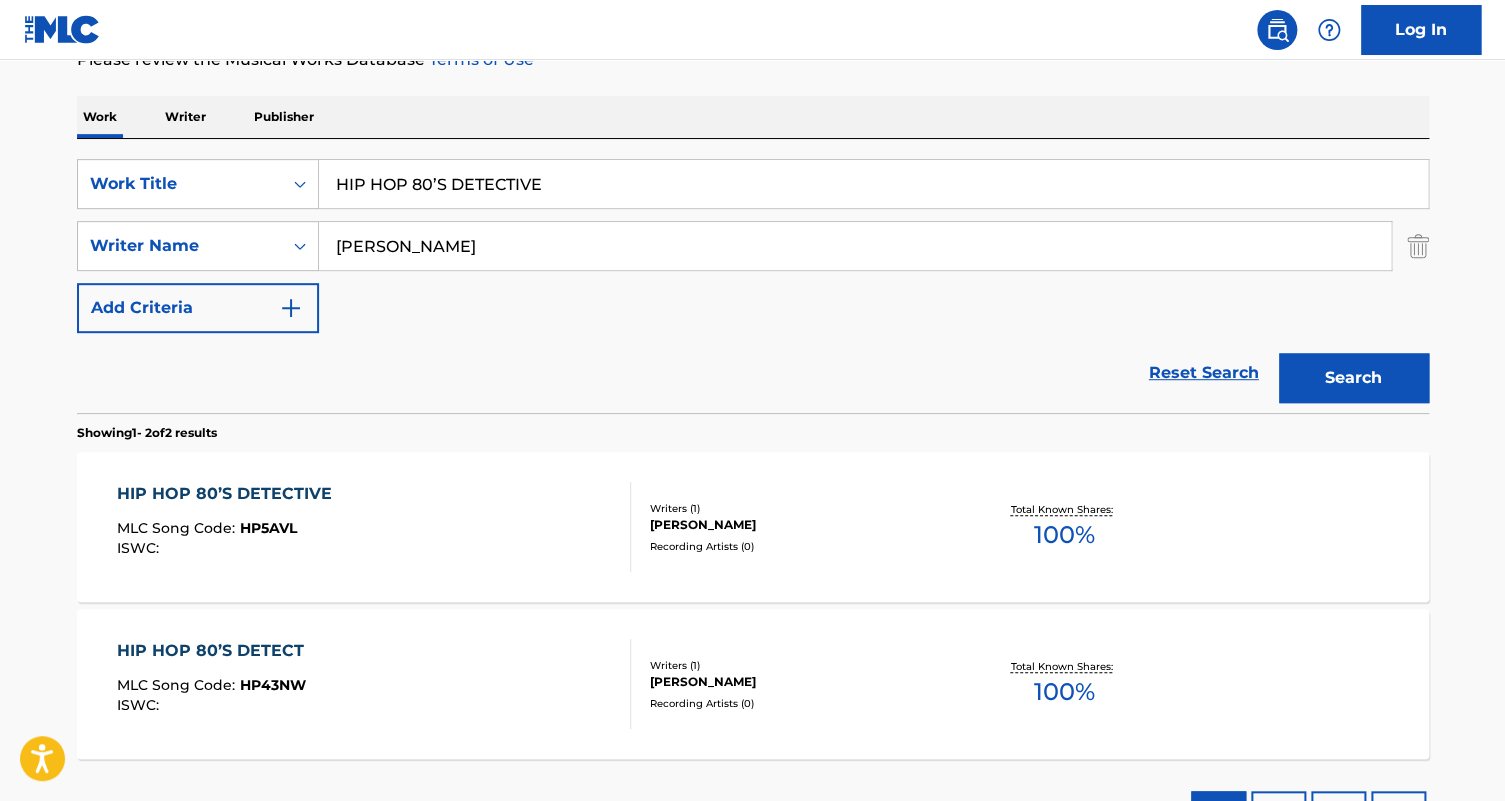 click on "Reset Search" at bounding box center [1204, 373] 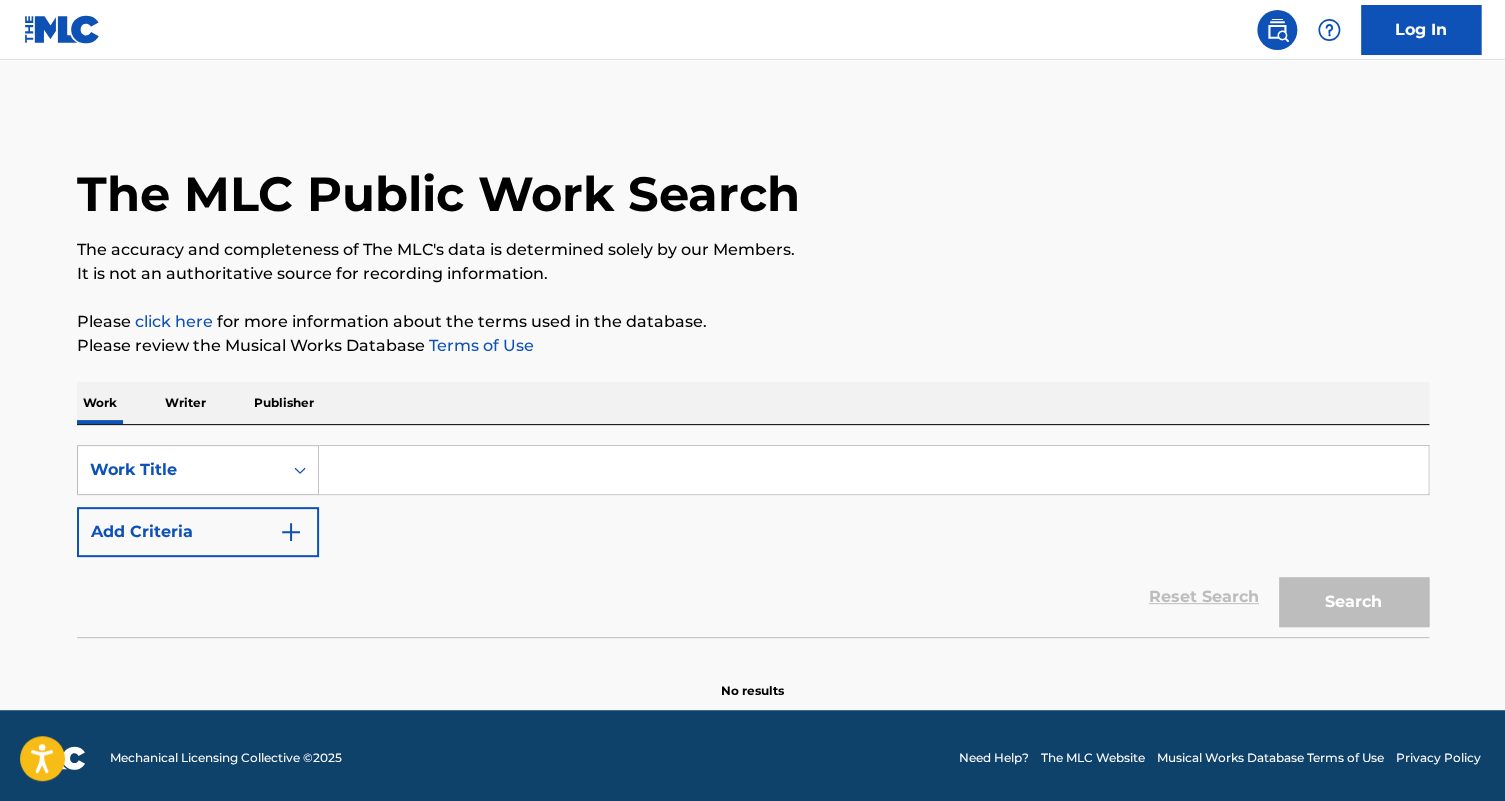 paste on "FUNNY INSTRUMENTAL" 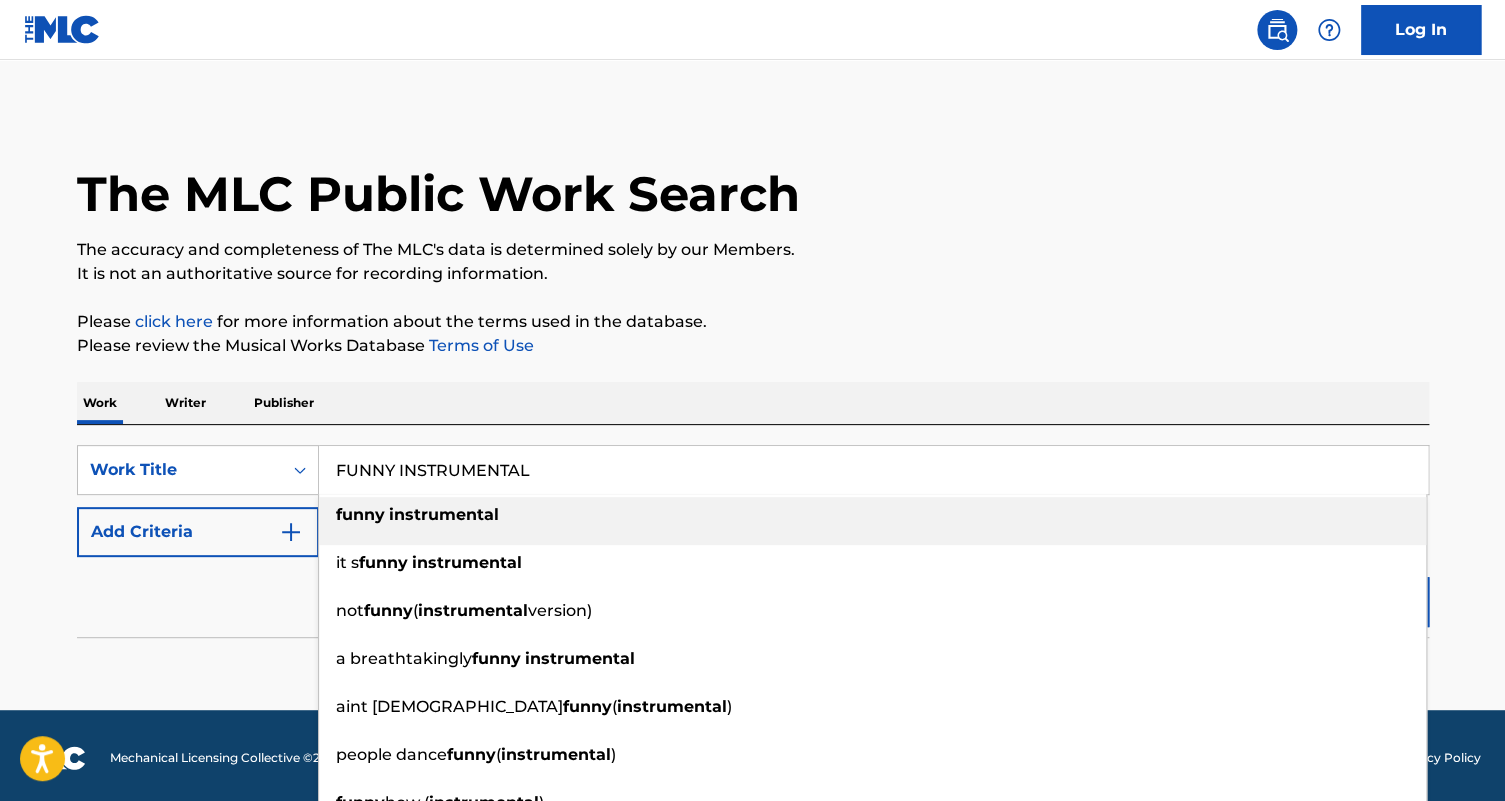 type on "FUNNY INSTRUMENTAL" 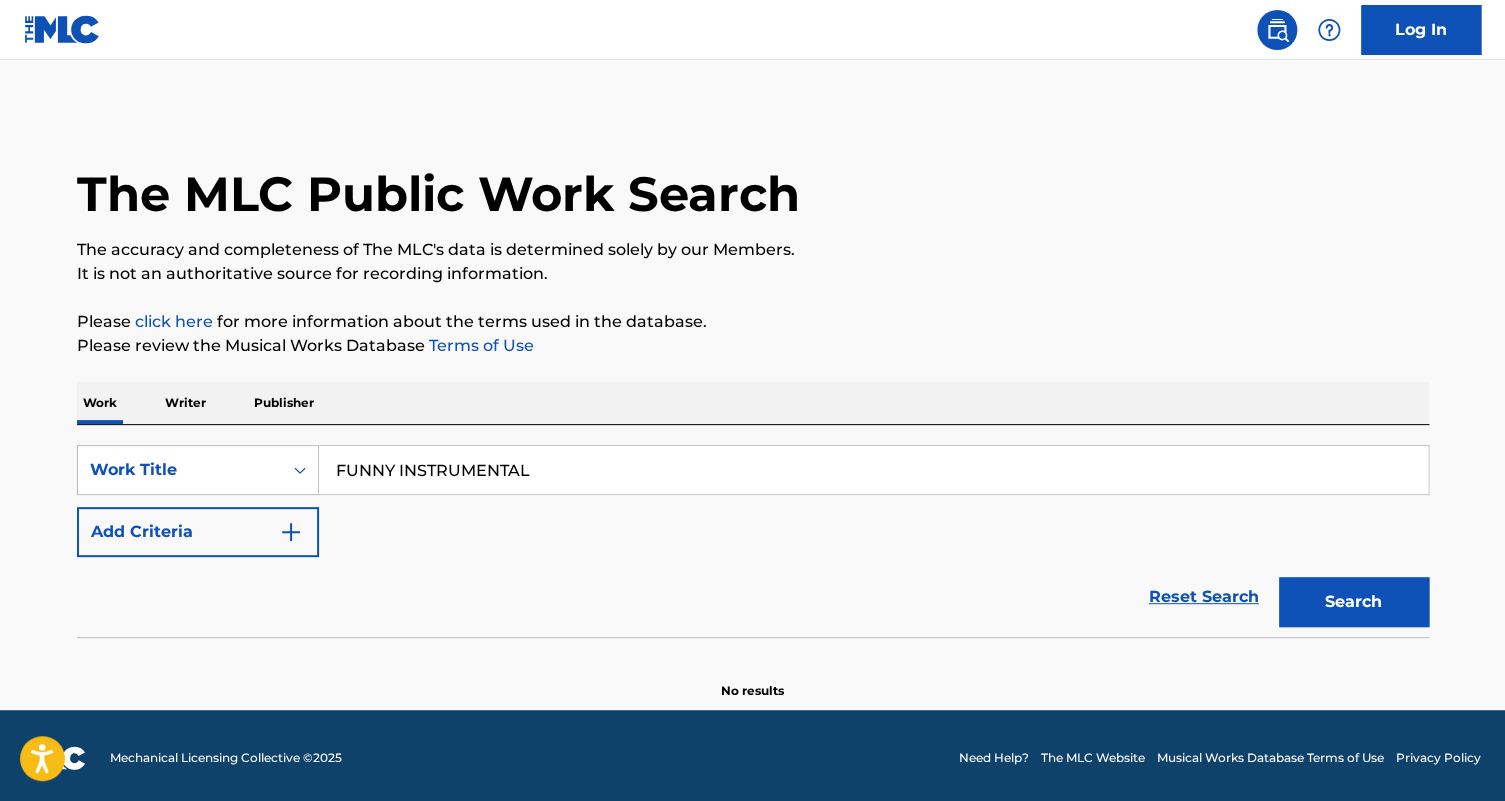 click on "Add Criteria" at bounding box center (198, 532) 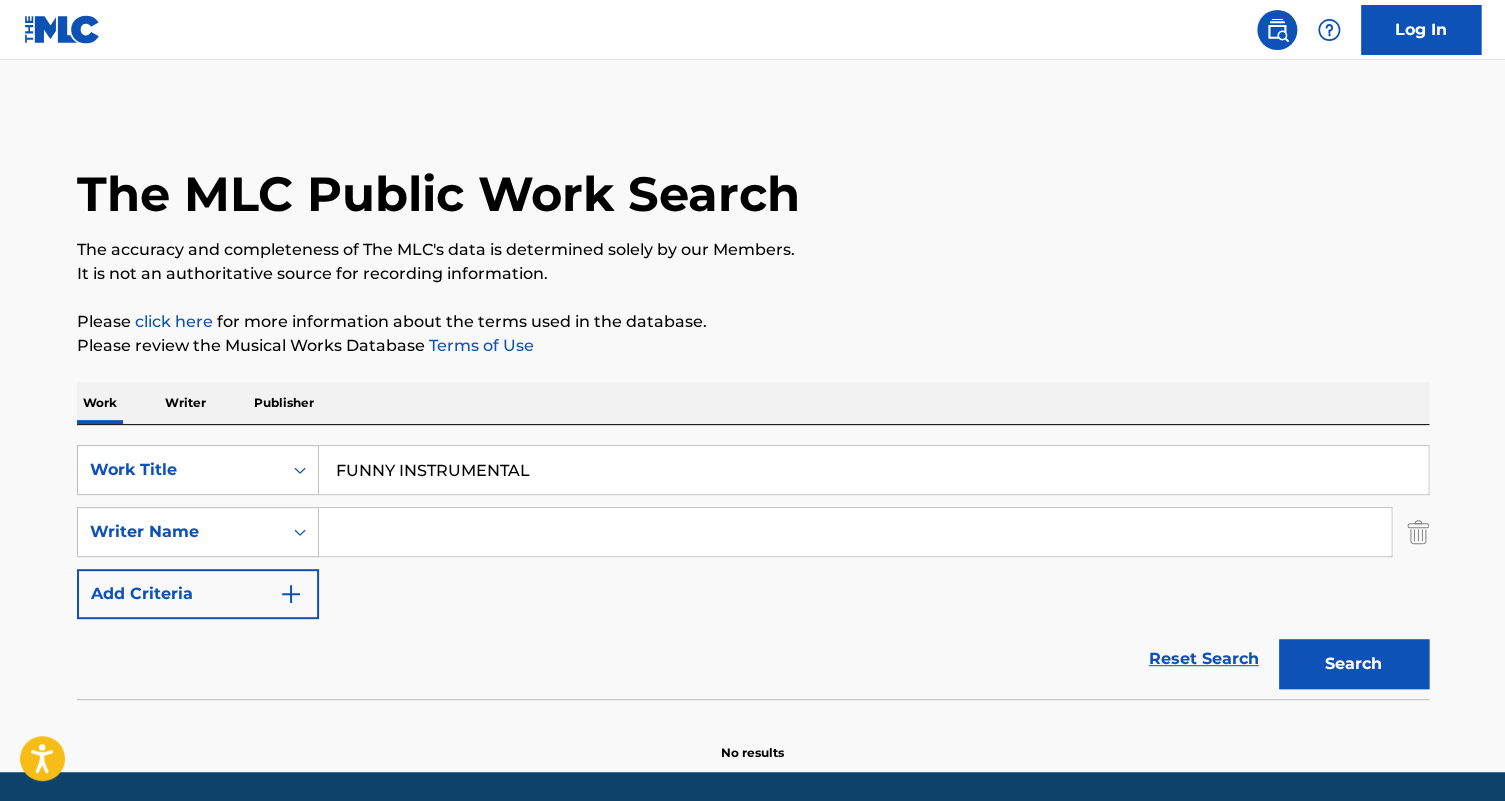 scroll, scrollTop: 66, scrollLeft: 0, axis: vertical 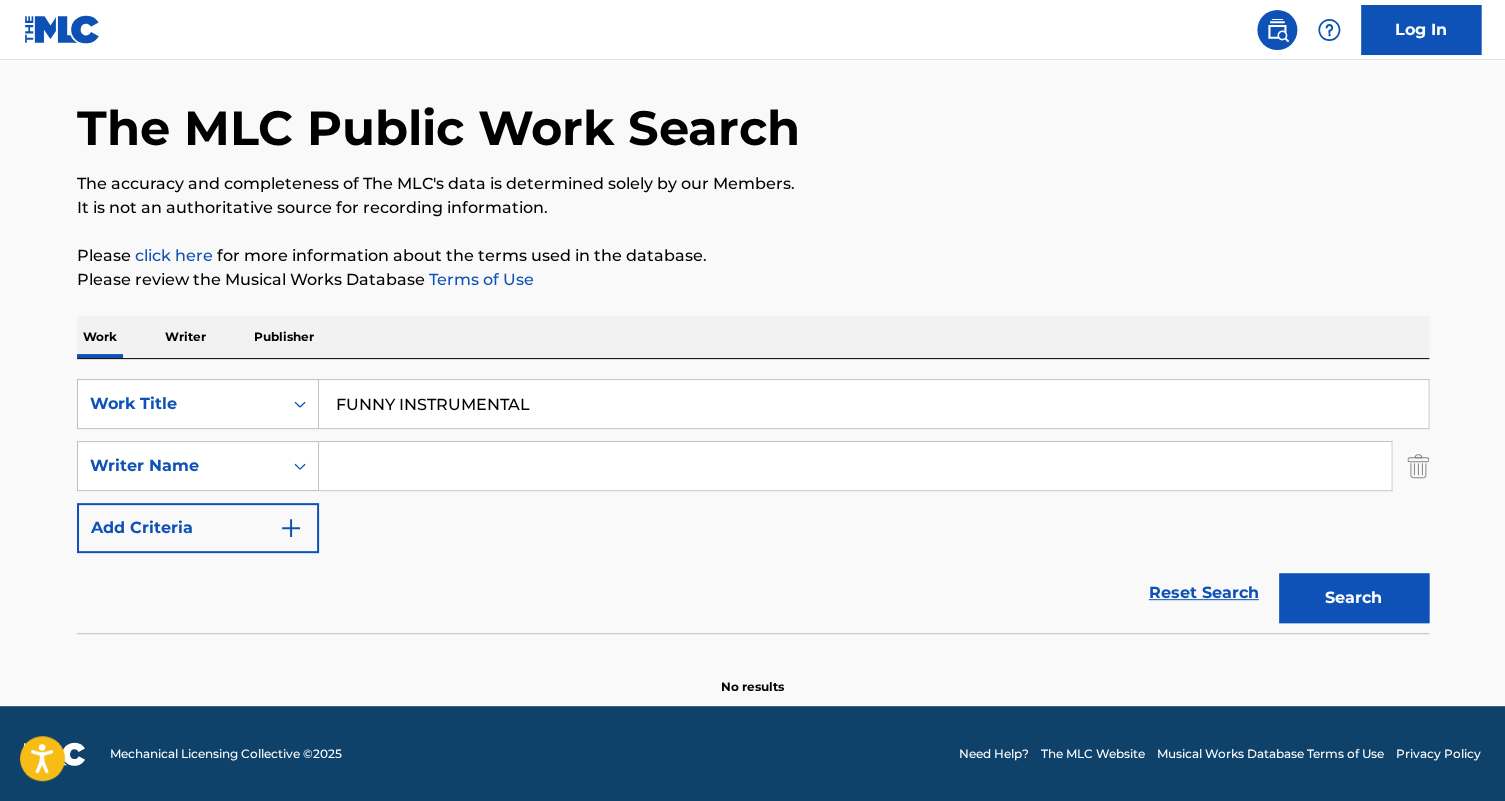 paste on "Dasors Dasors" 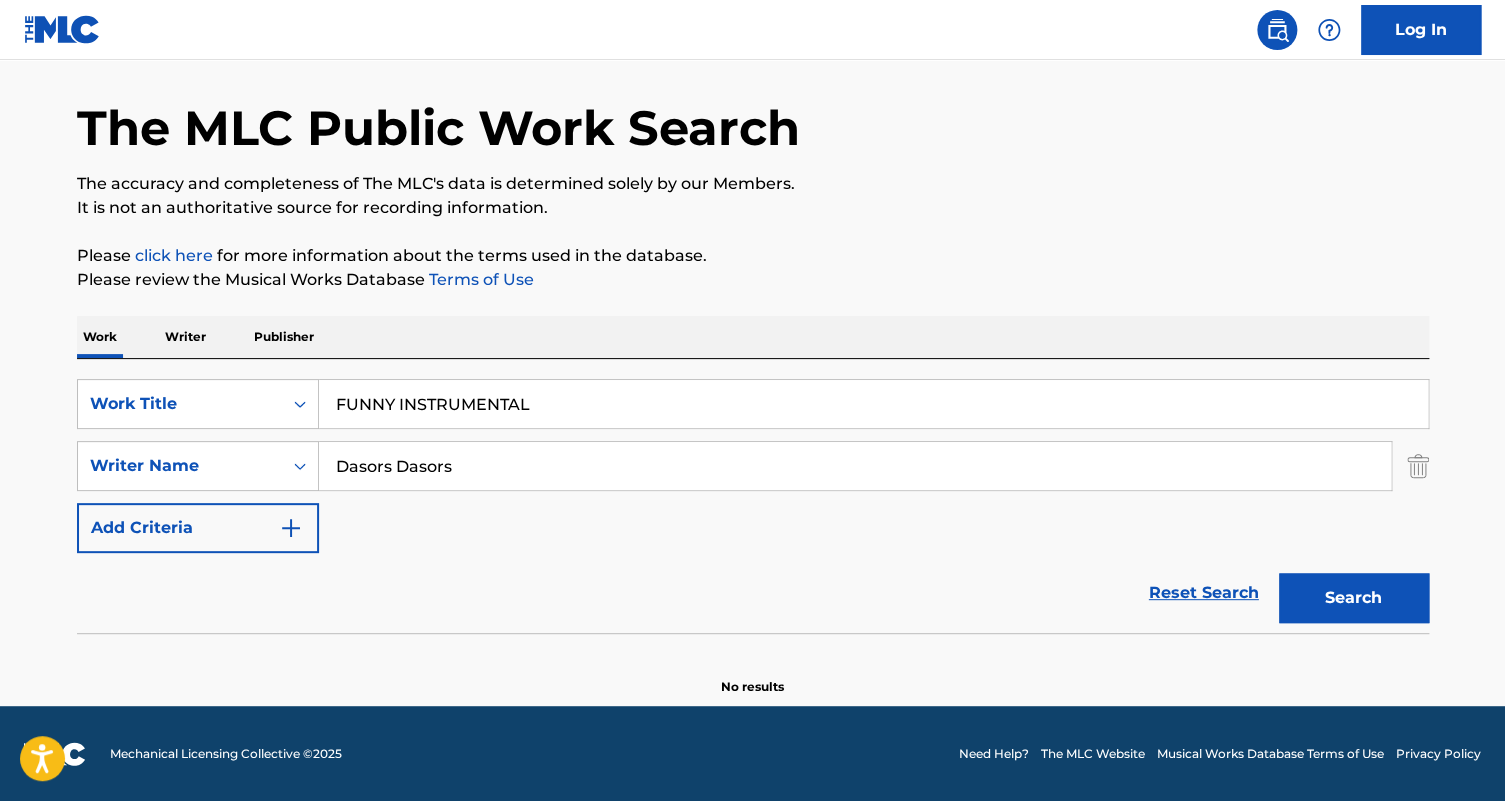 type on "Dasors Dasors" 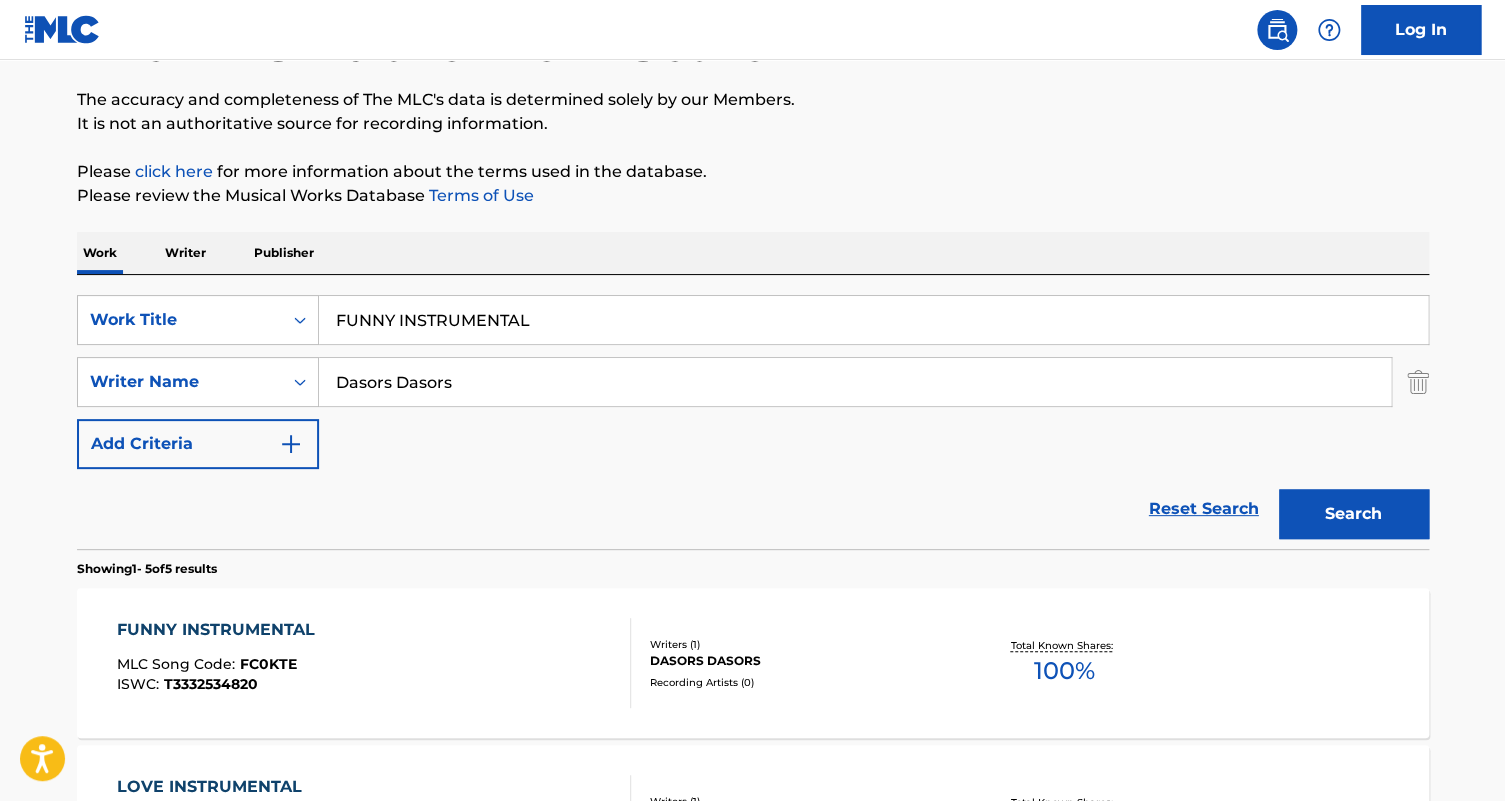 scroll, scrollTop: 430, scrollLeft: 0, axis: vertical 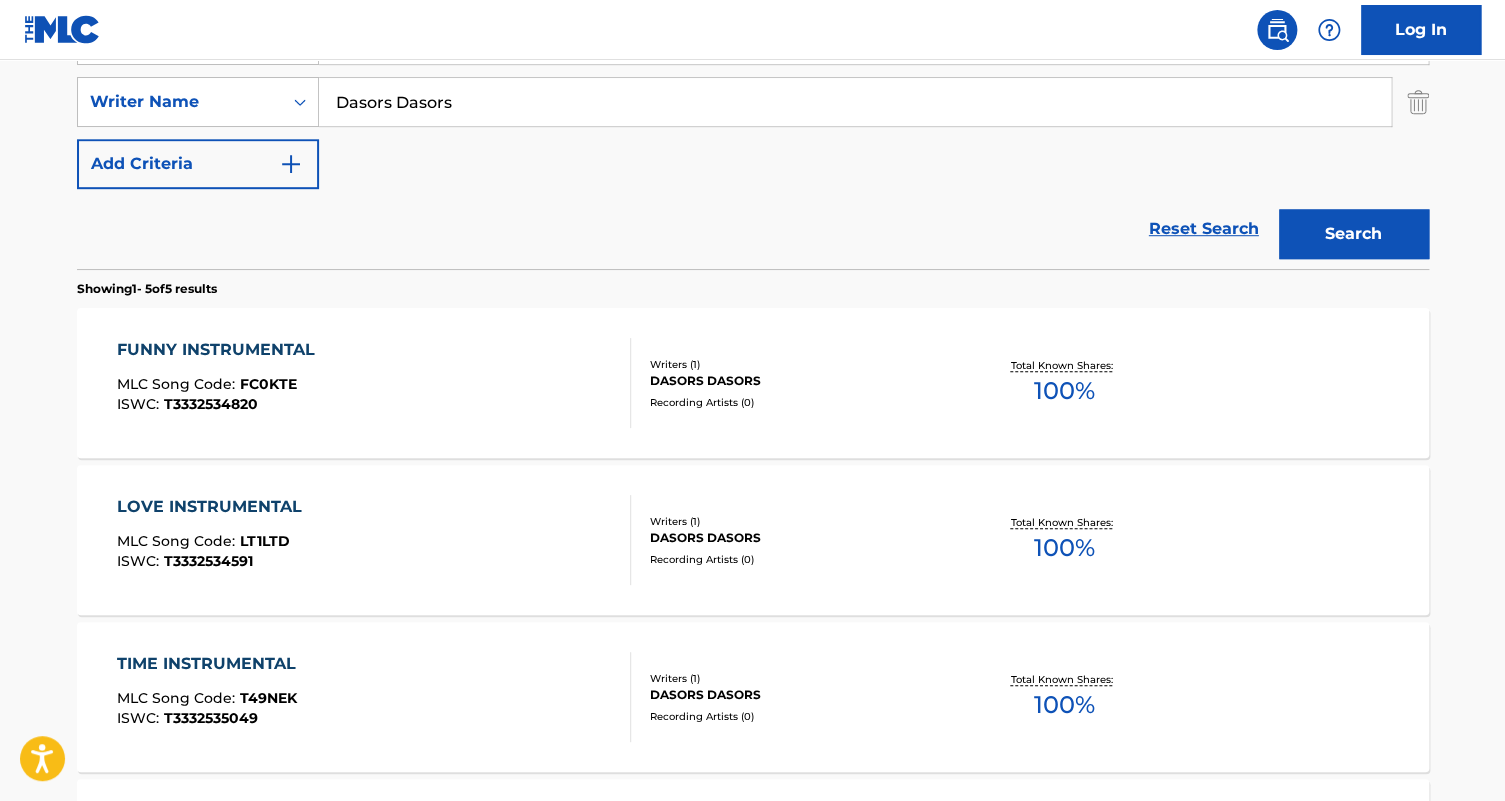 click on "FUNNY INSTRUMENTAL MLC Song Code : FC0KTE ISWC : T3332534820" at bounding box center [374, 383] 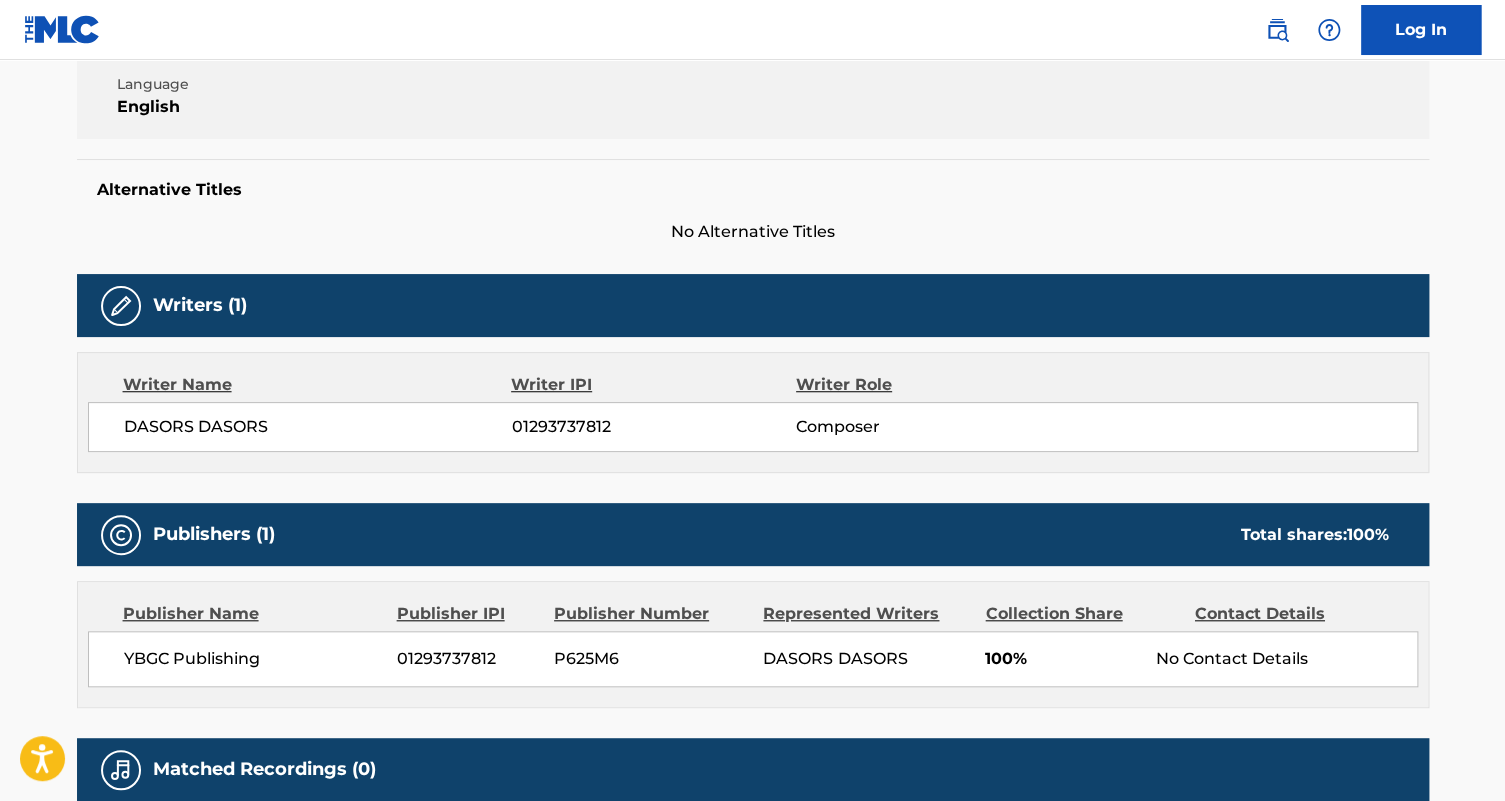 scroll, scrollTop: 0, scrollLeft: 0, axis: both 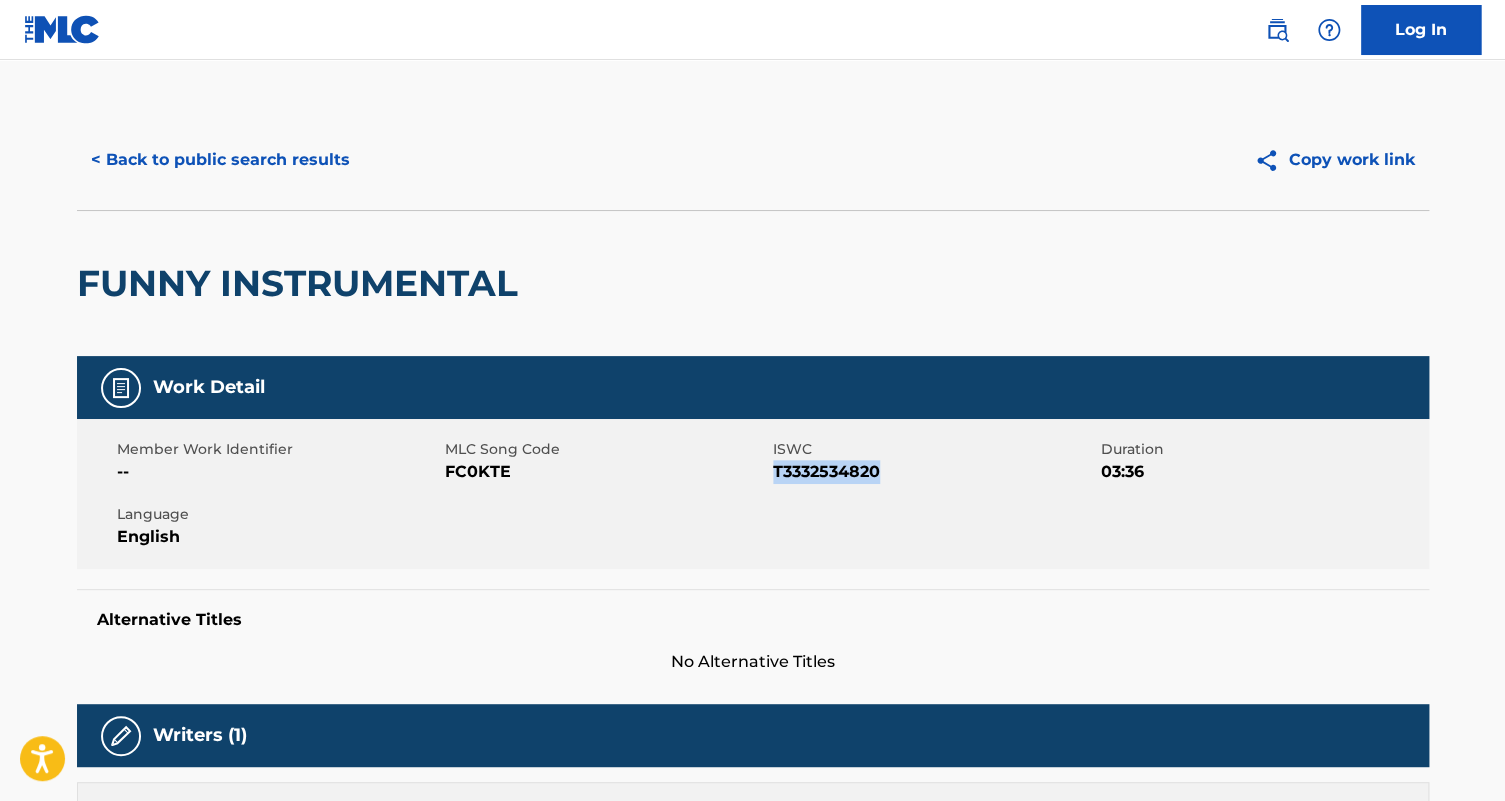 drag, startPoint x: 894, startPoint y: 468, endPoint x: 773, endPoint y: 474, distance: 121.14867 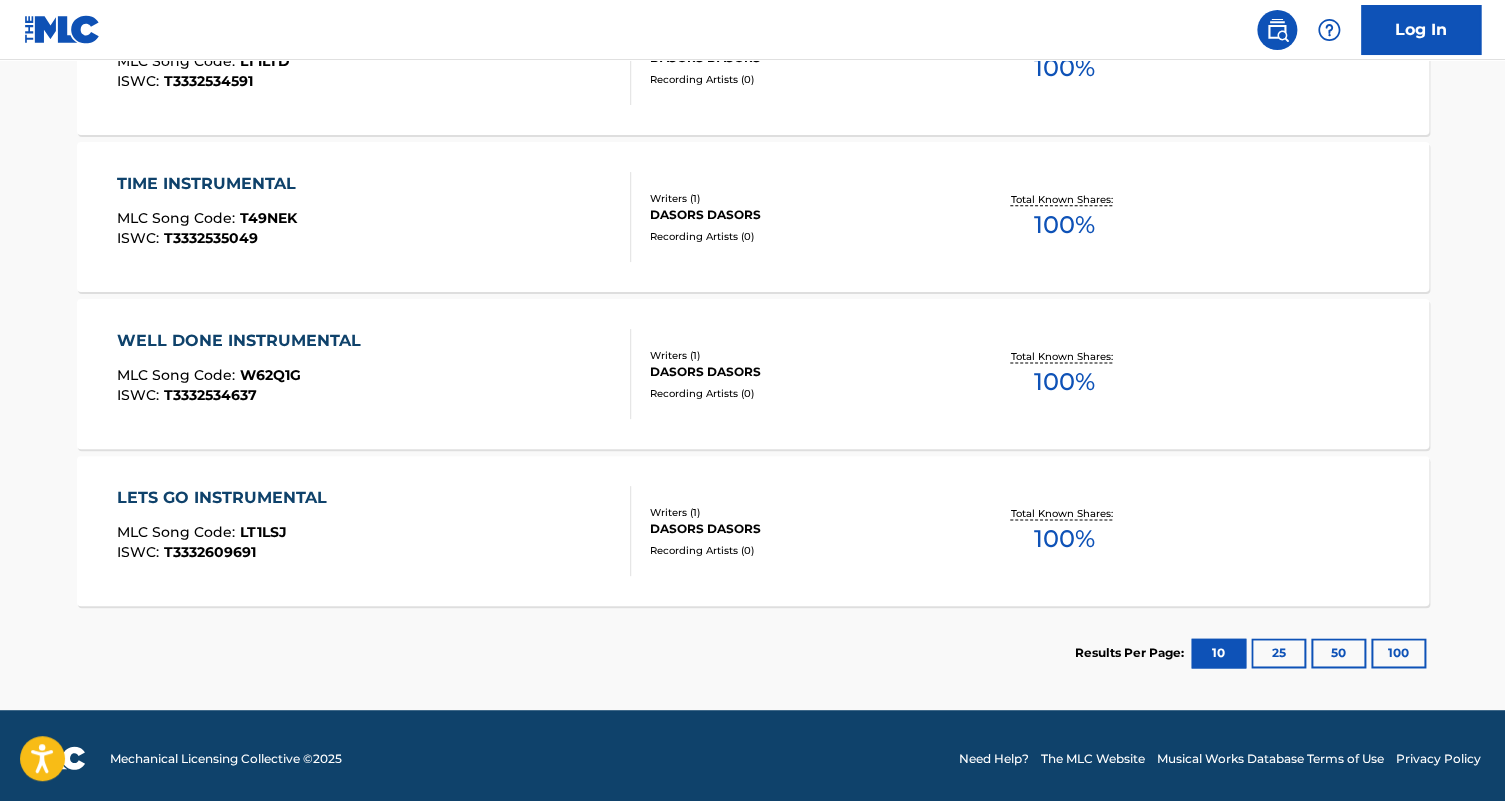 scroll, scrollTop: 914, scrollLeft: 0, axis: vertical 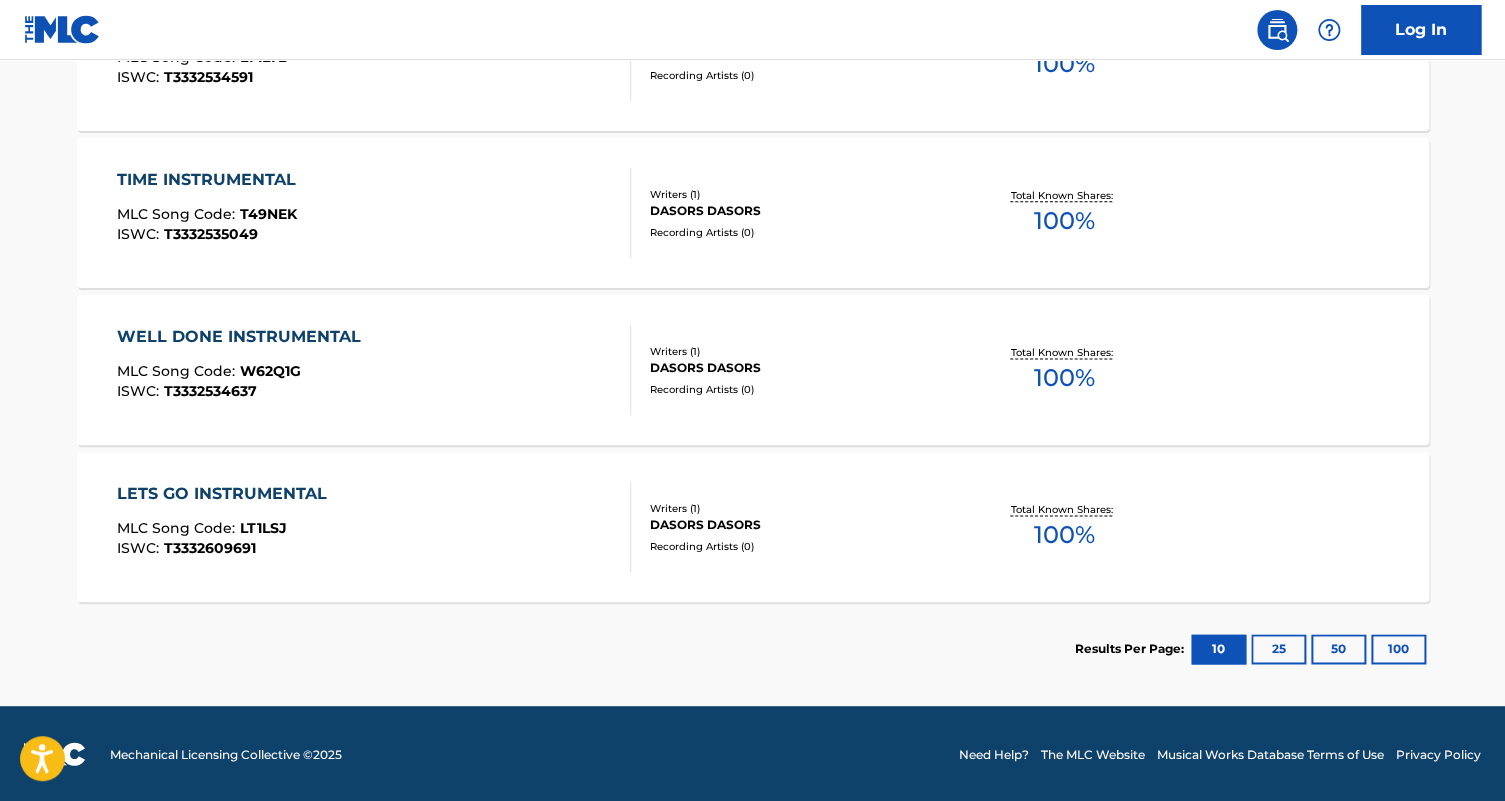 click on "LETS GO INSTRUMENTAL MLC Song Code : LT1LSJ ISWC : T3332609691" at bounding box center (374, 527) 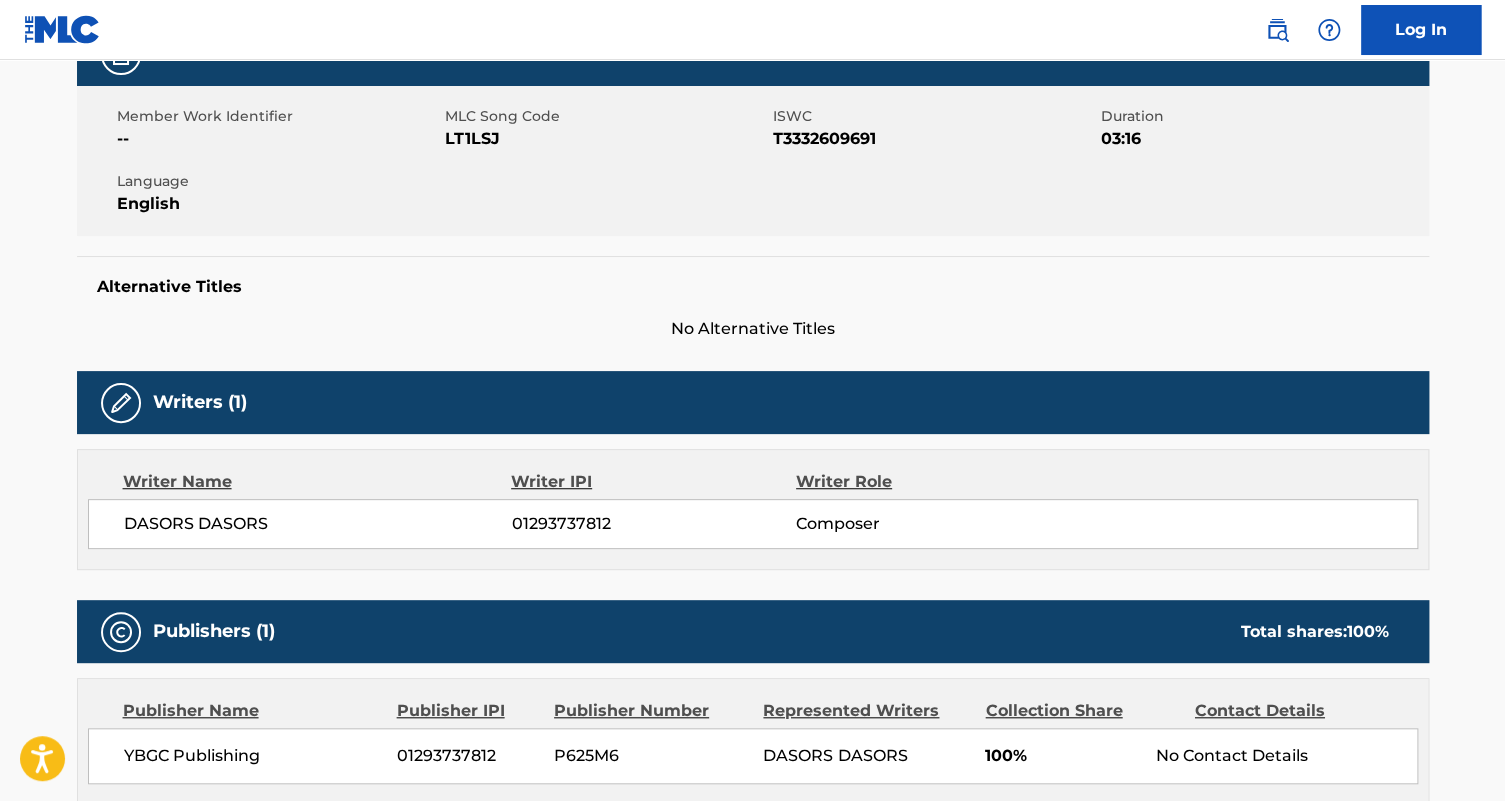 scroll, scrollTop: 181, scrollLeft: 0, axis: vertical 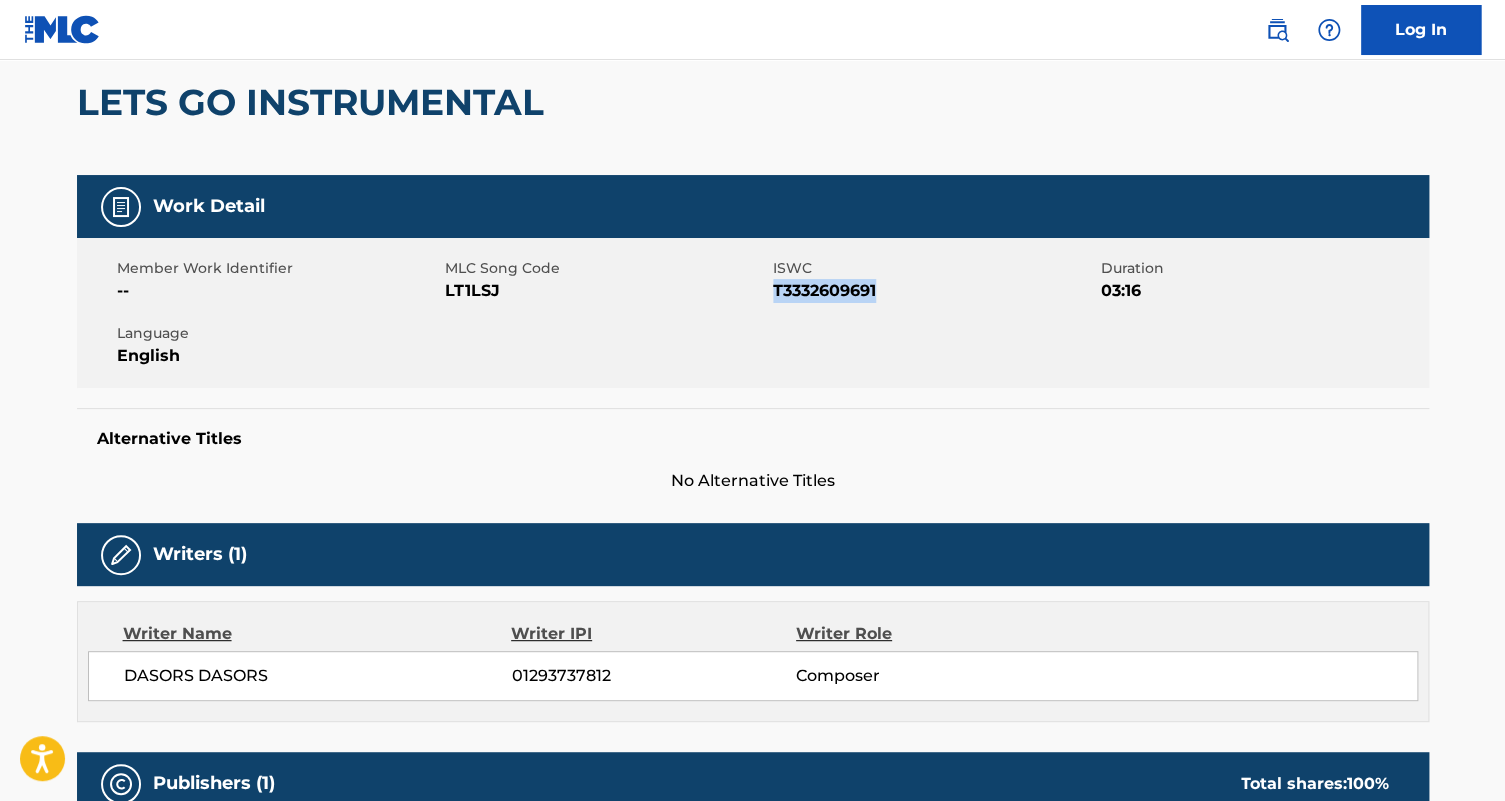 drag, startPoint x: 889, startPoint y: 292, endPoint x: 777, endPoint y: 283, distance: 112.36102 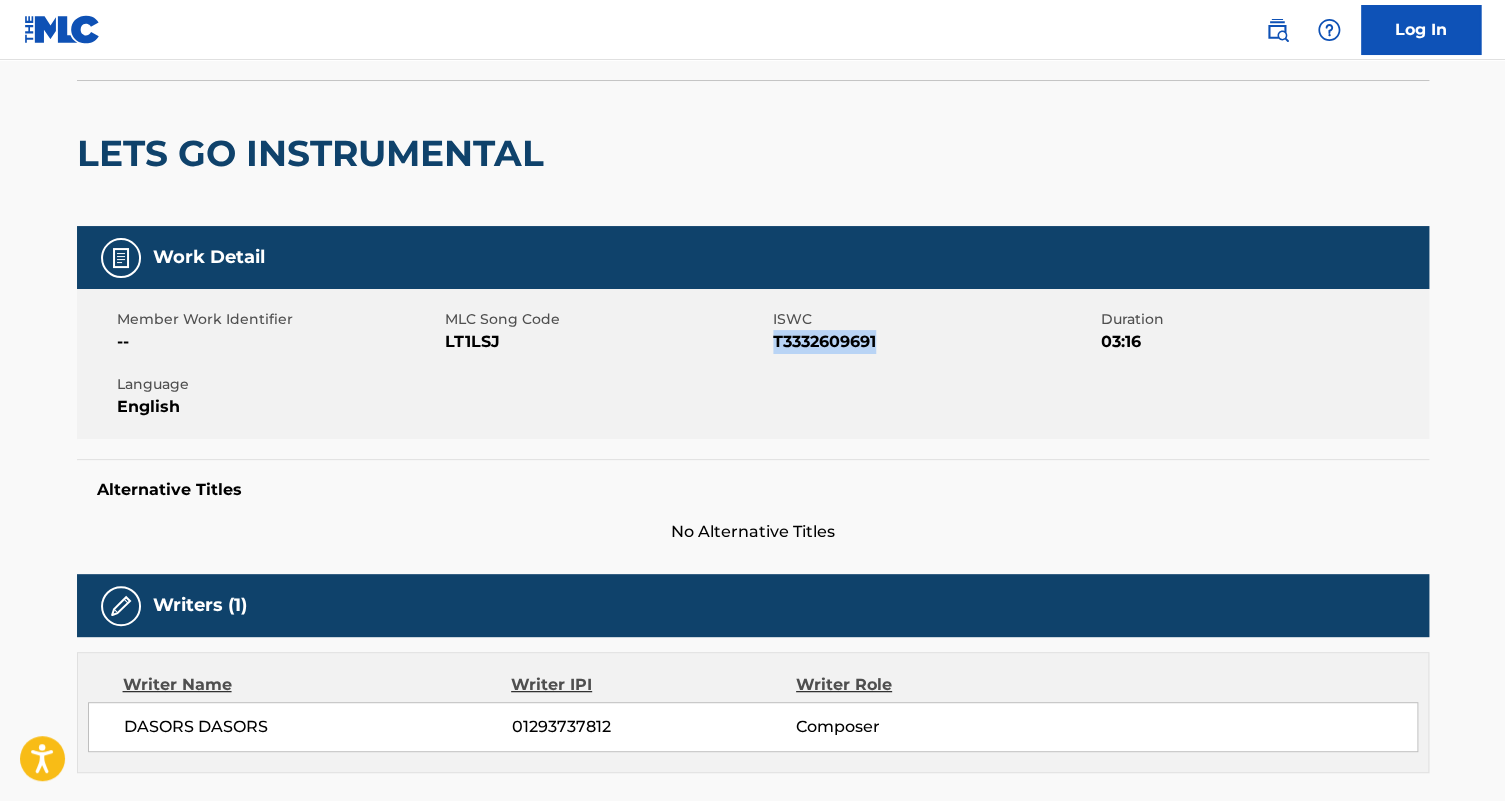 scroll, scrollTop: 0, scrollLeft: 0, axis: both 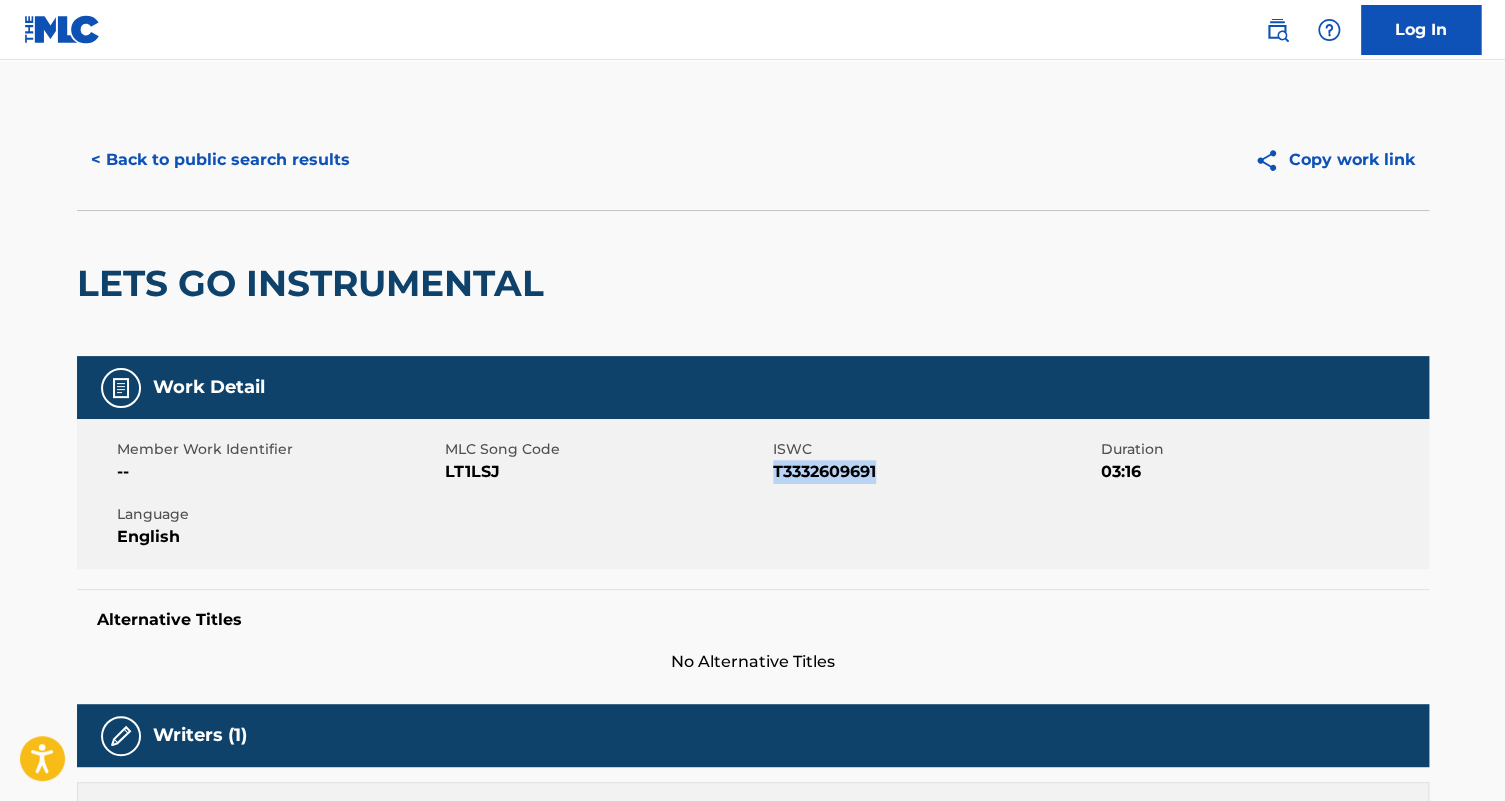 click on "< Back to public search results" at bounding box center [220, 160] 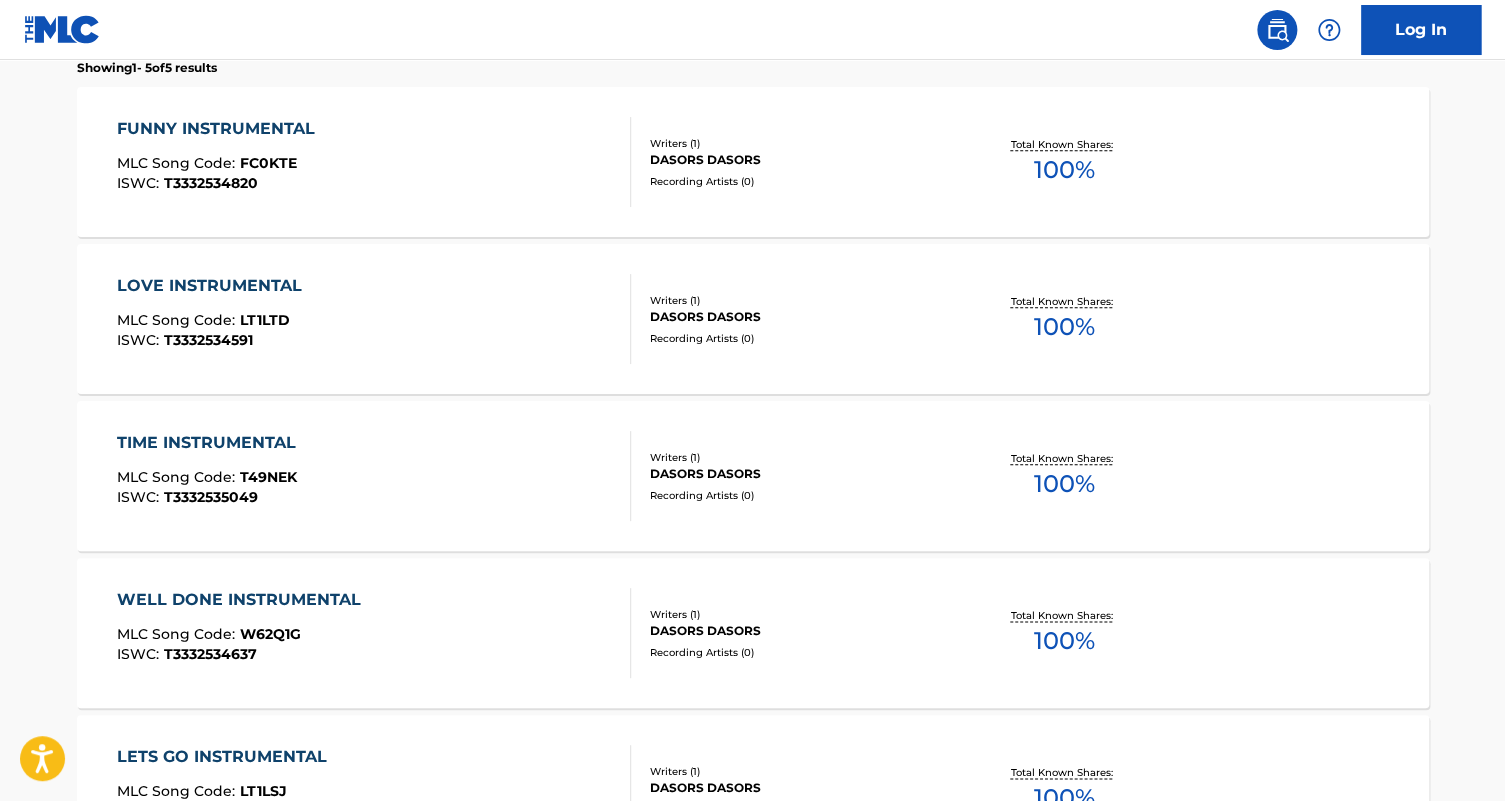 scroll, scrollTop: 641, scrollLeft: 0, axis: vertical 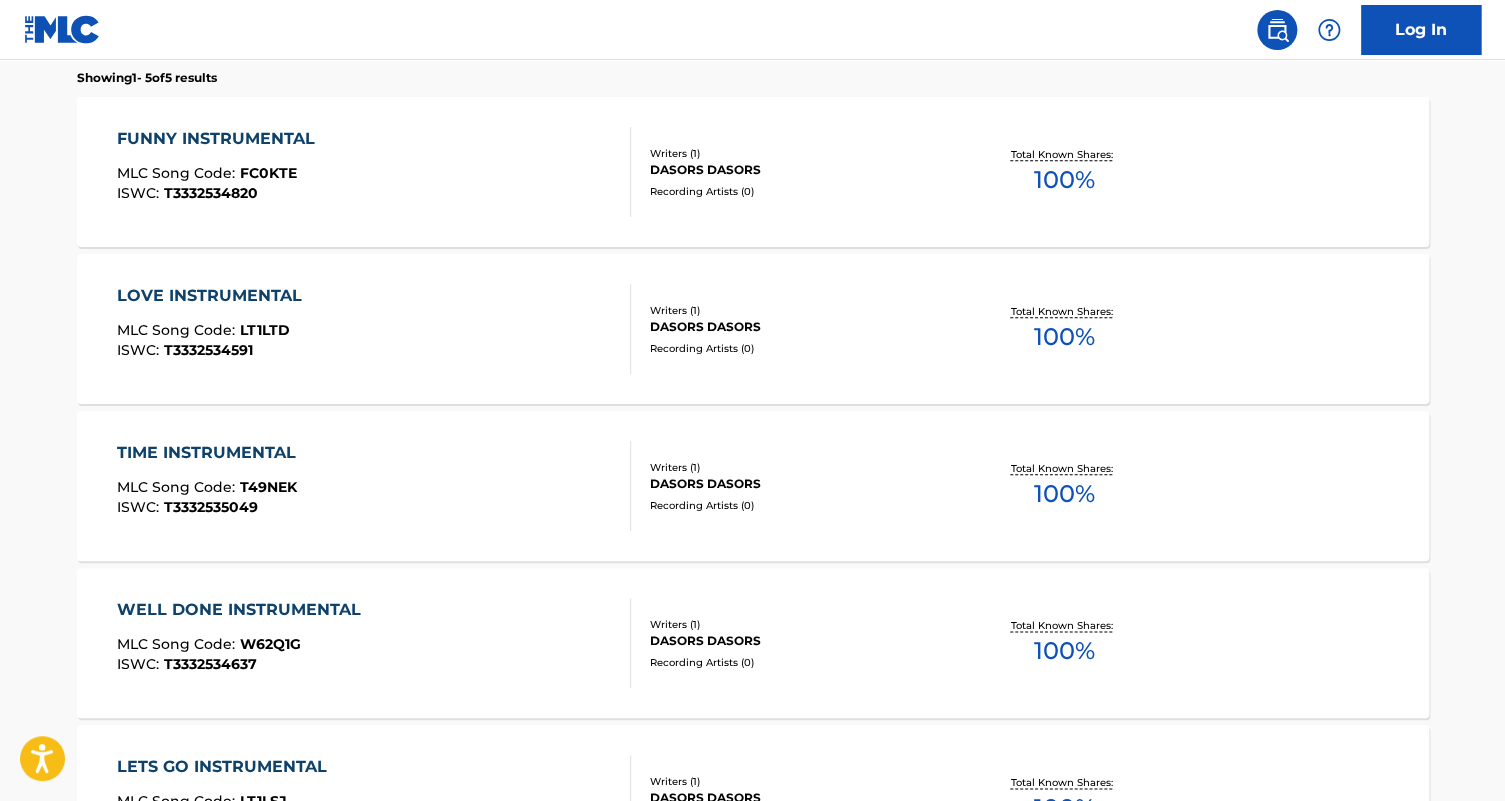 click on "LOVE INSTRUMENTAL MLC Song Code : LT1LTD ISWC : T3332534591" at bounding box center (374, 329) 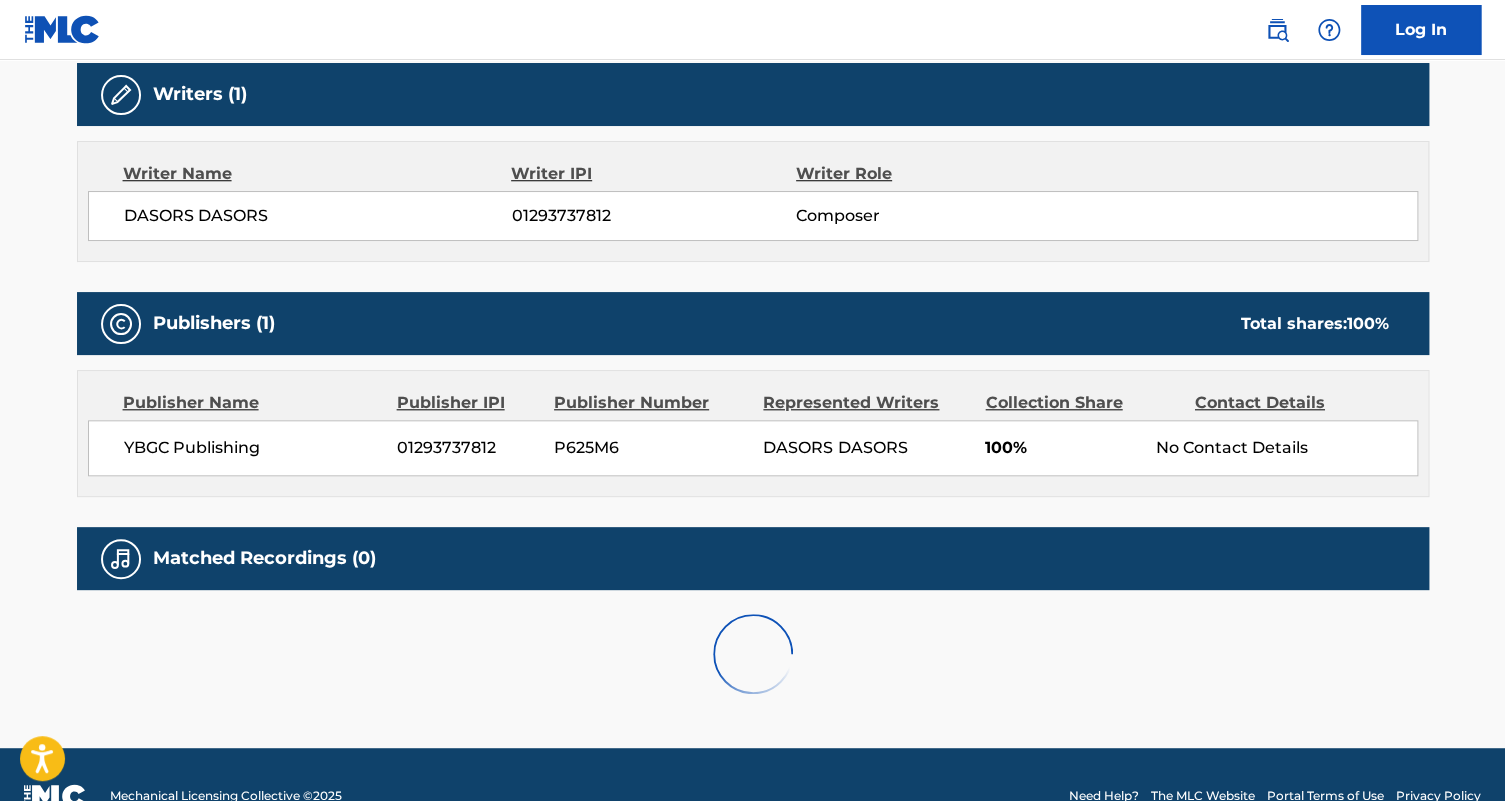 scroll, scrollTop: 0, scrollLeft: 0, axis: both 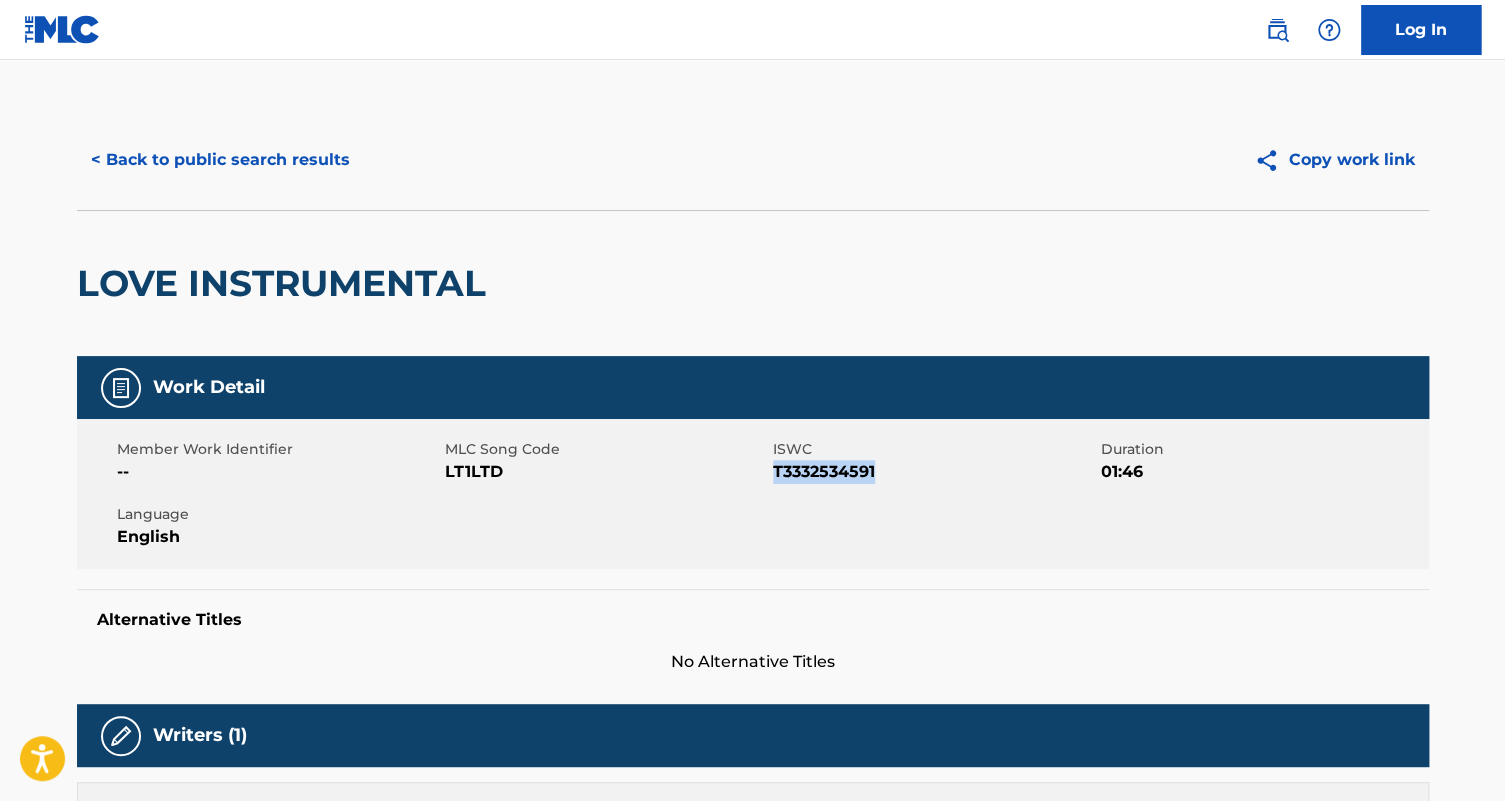 drag, startPoint x: 880, startPoint y: 467, endPoint x: 775, endPoint y: 473, distance: 105.17129 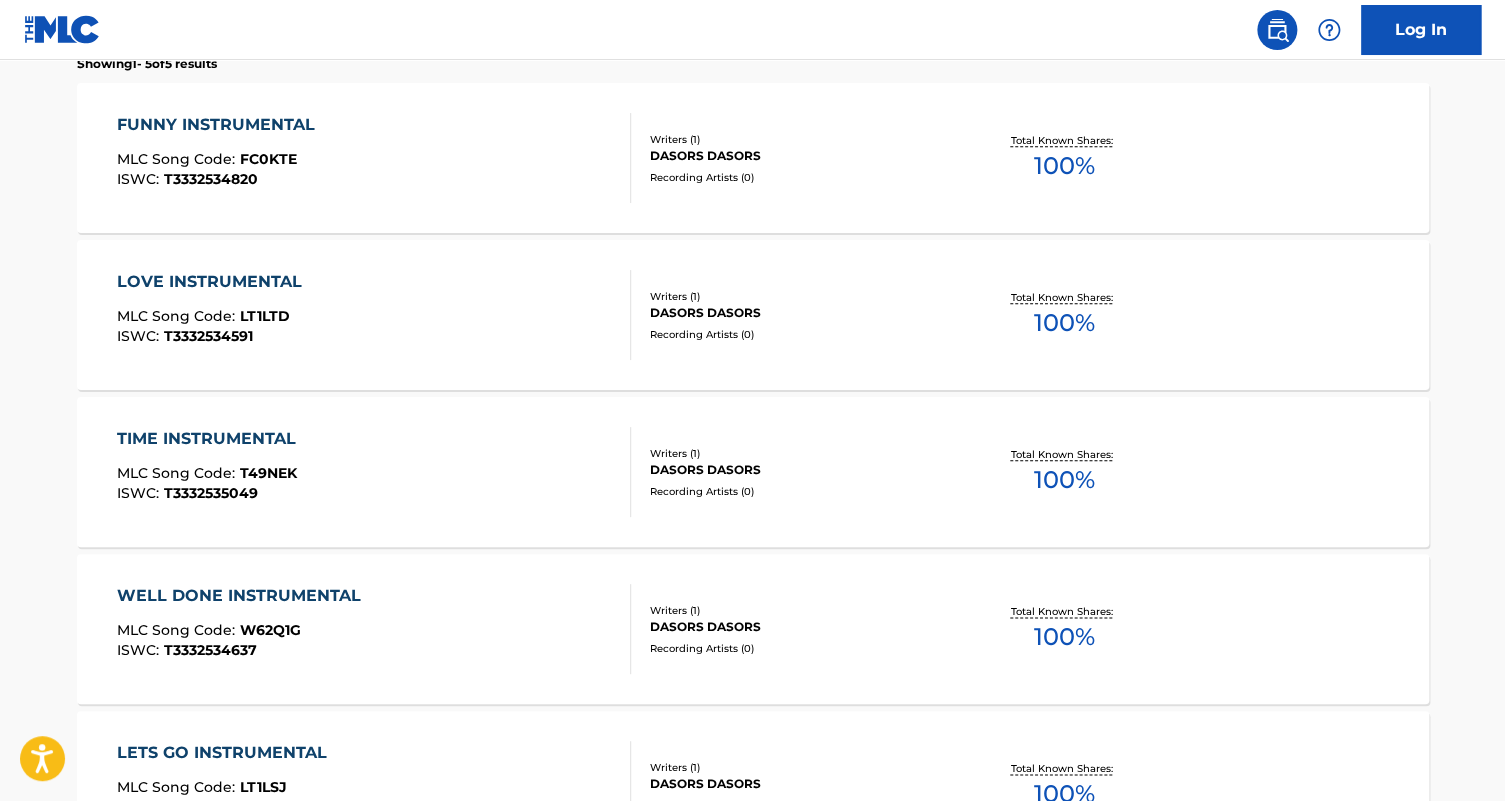 scroll, scrollTop: 664, scrollLeft: 0, axis: vertical 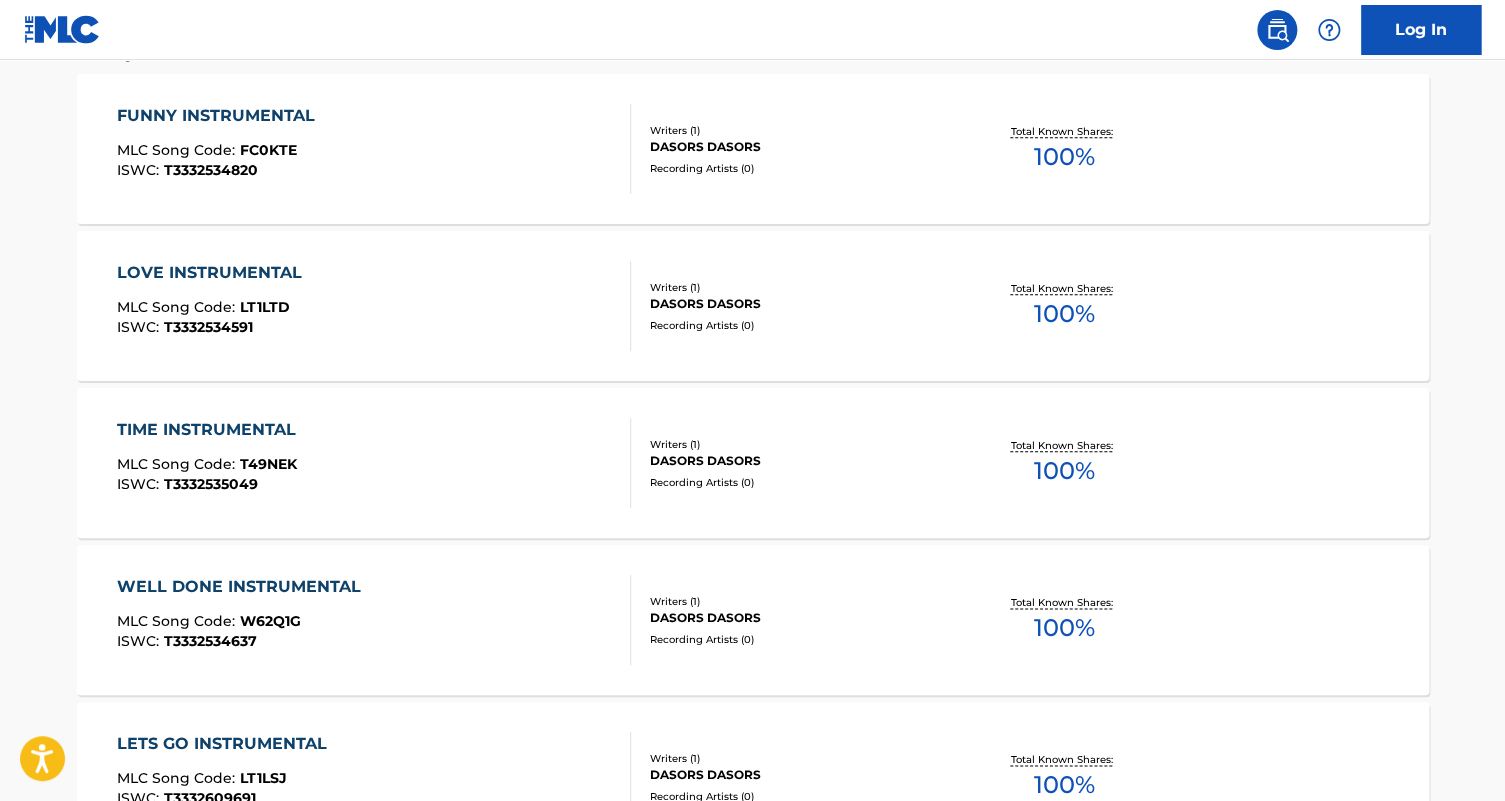 click on "TIME INSTRUMENTAL MLC Song Code : T49NEK ISWC : T3332535049" at bounding box center (374, 463) 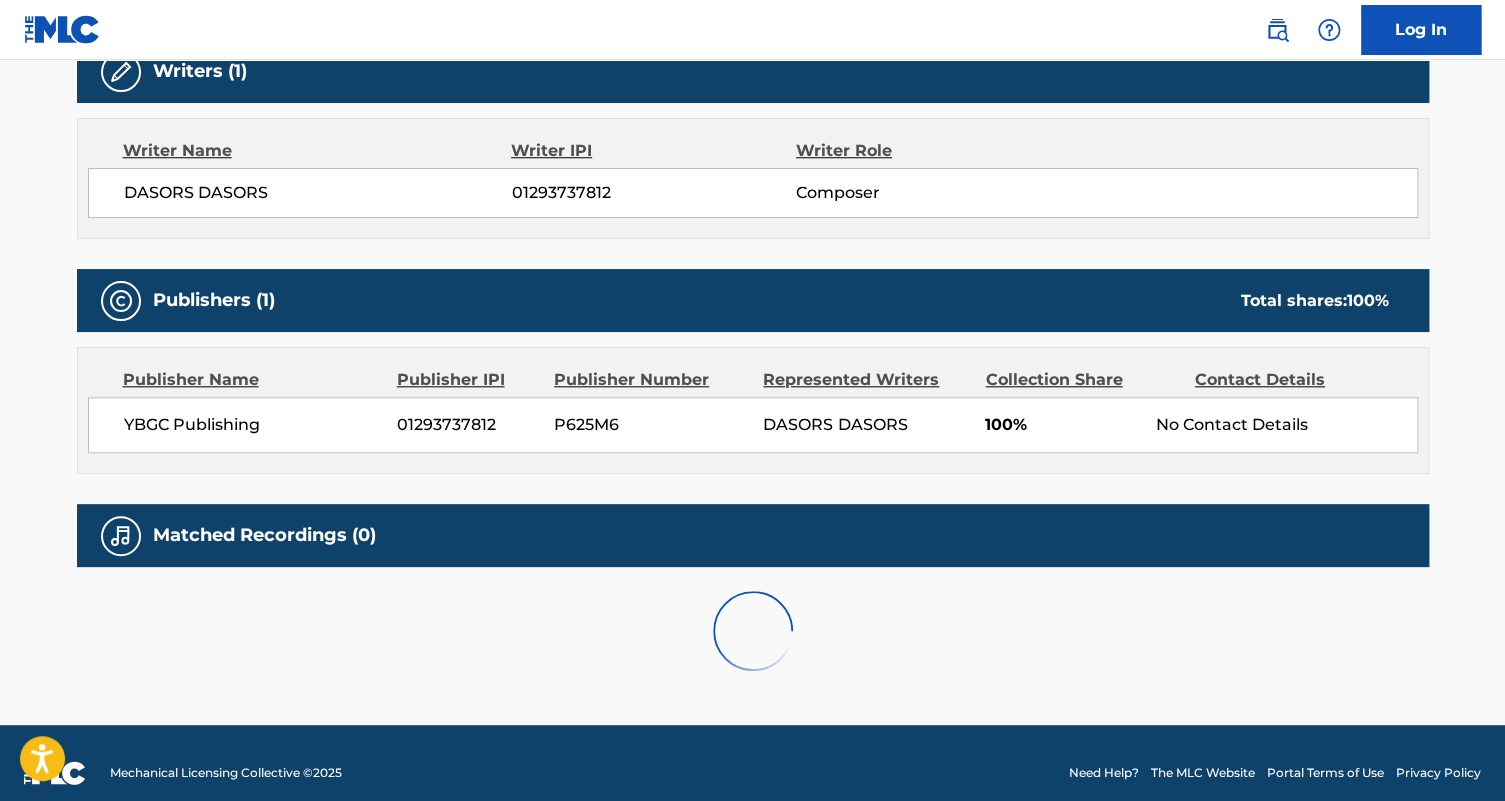 scroll, scrollTop: 0, scrollLeft: 0, axis: both 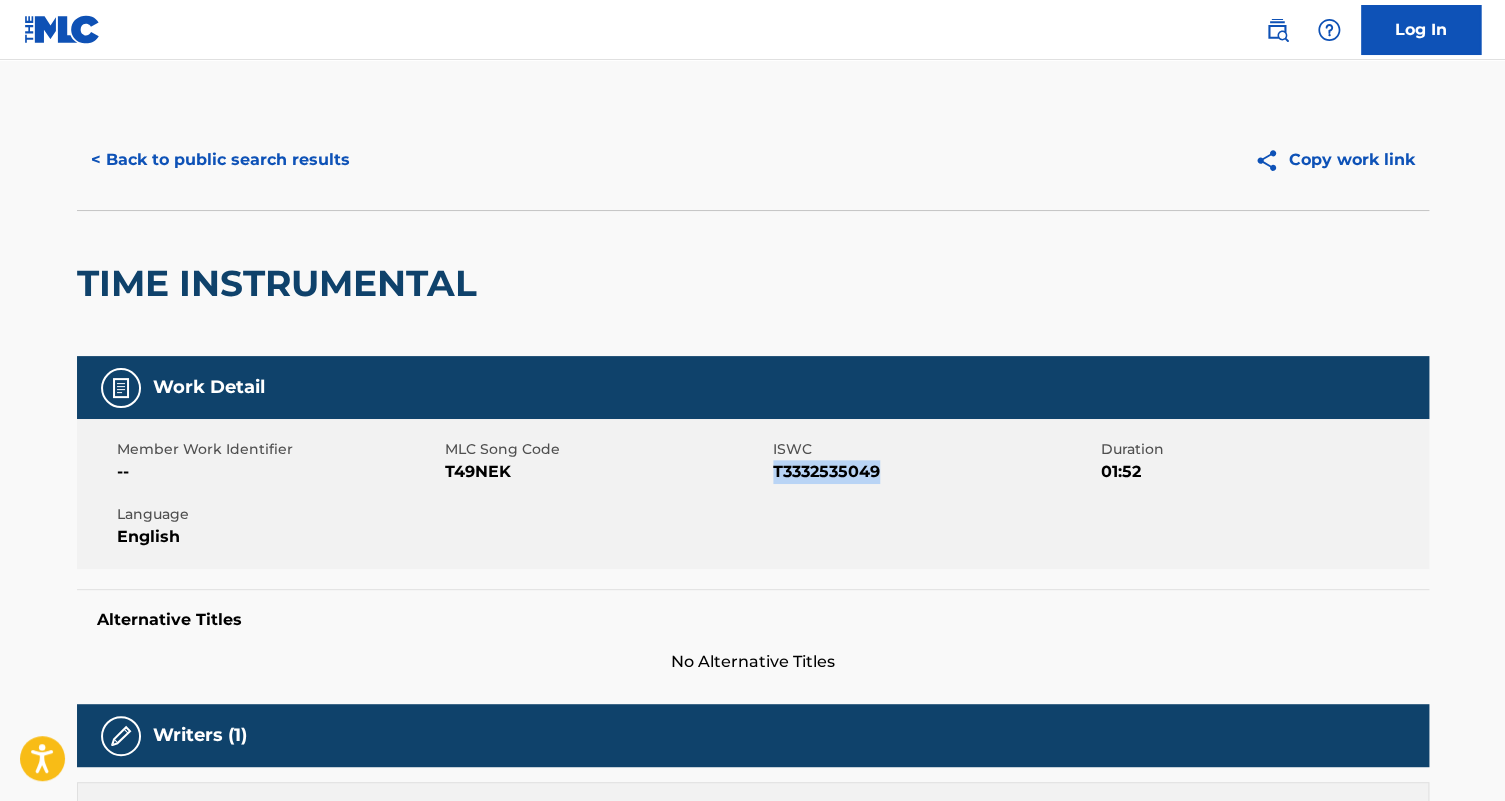 drag, startPoint x: 915, startPoint y: 473, endPoint x: 774, endPoint y: 469, distance: 141.05673 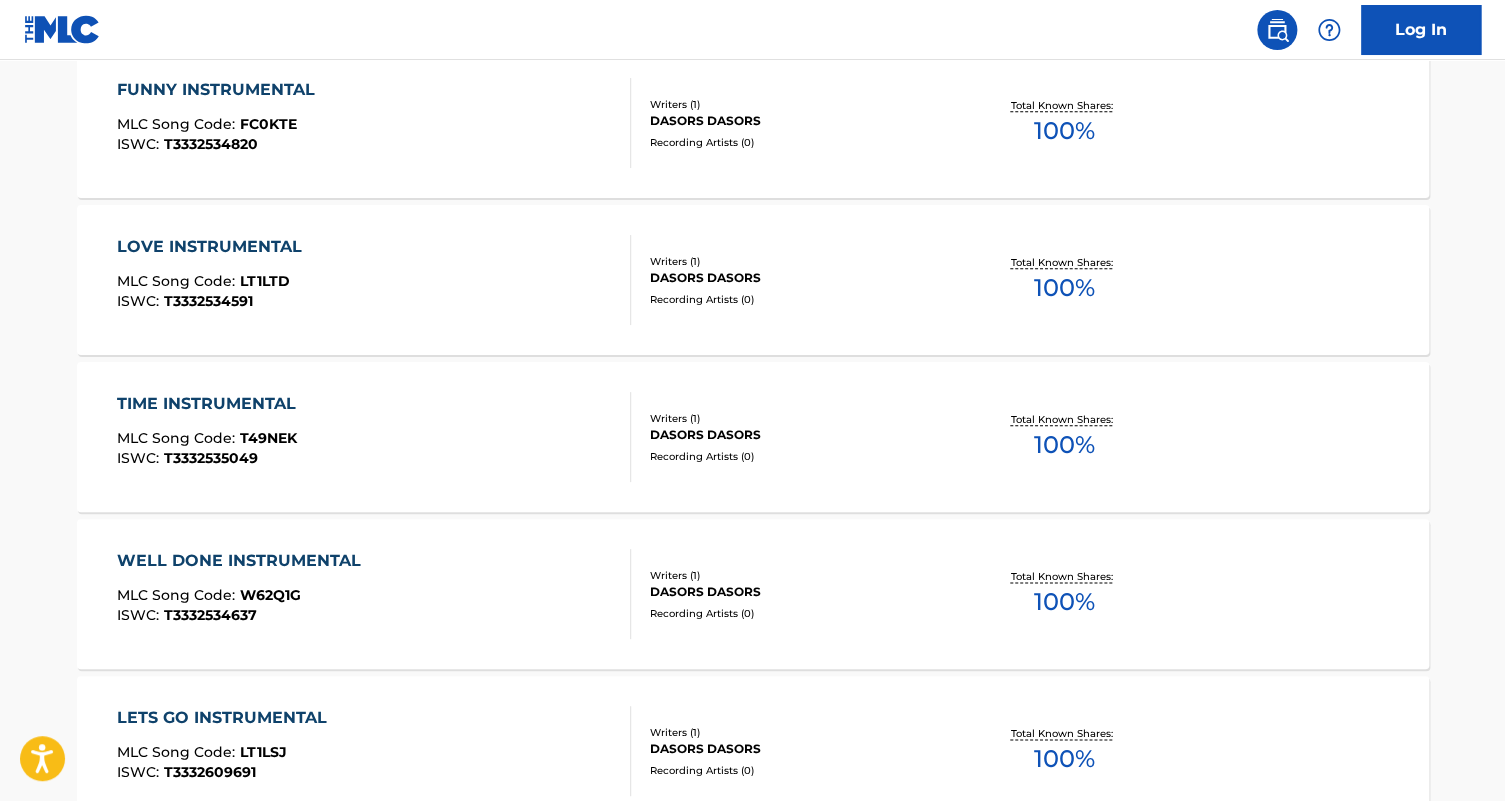 scroll, scrollTop: 641, scrollLeft: 0, axis: vertical 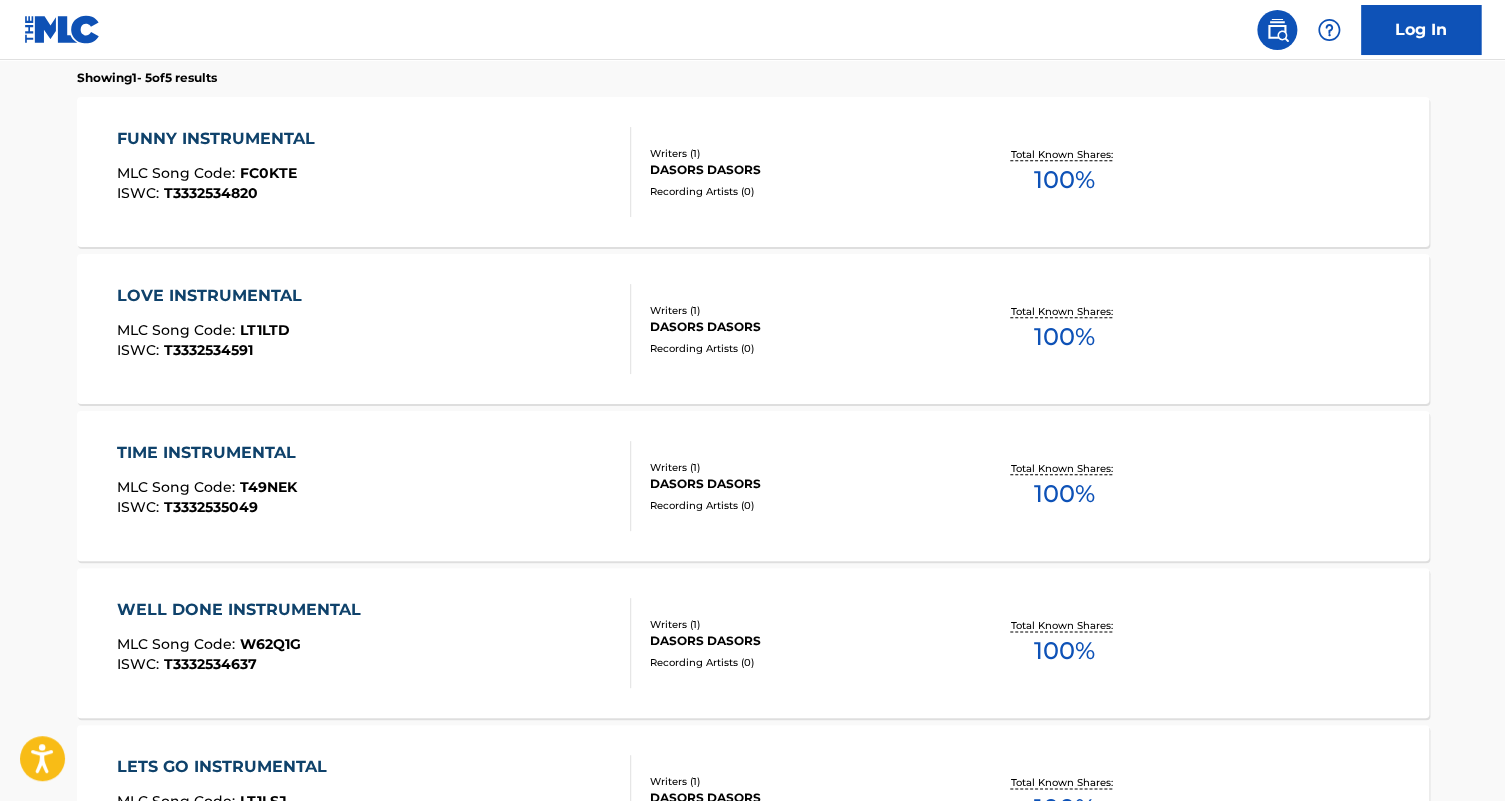click on "WELL DONE INSTRUMENTAL MLC Song Code : W62Q1G ISWC : T3332534637" at bounding box center (374, 643) 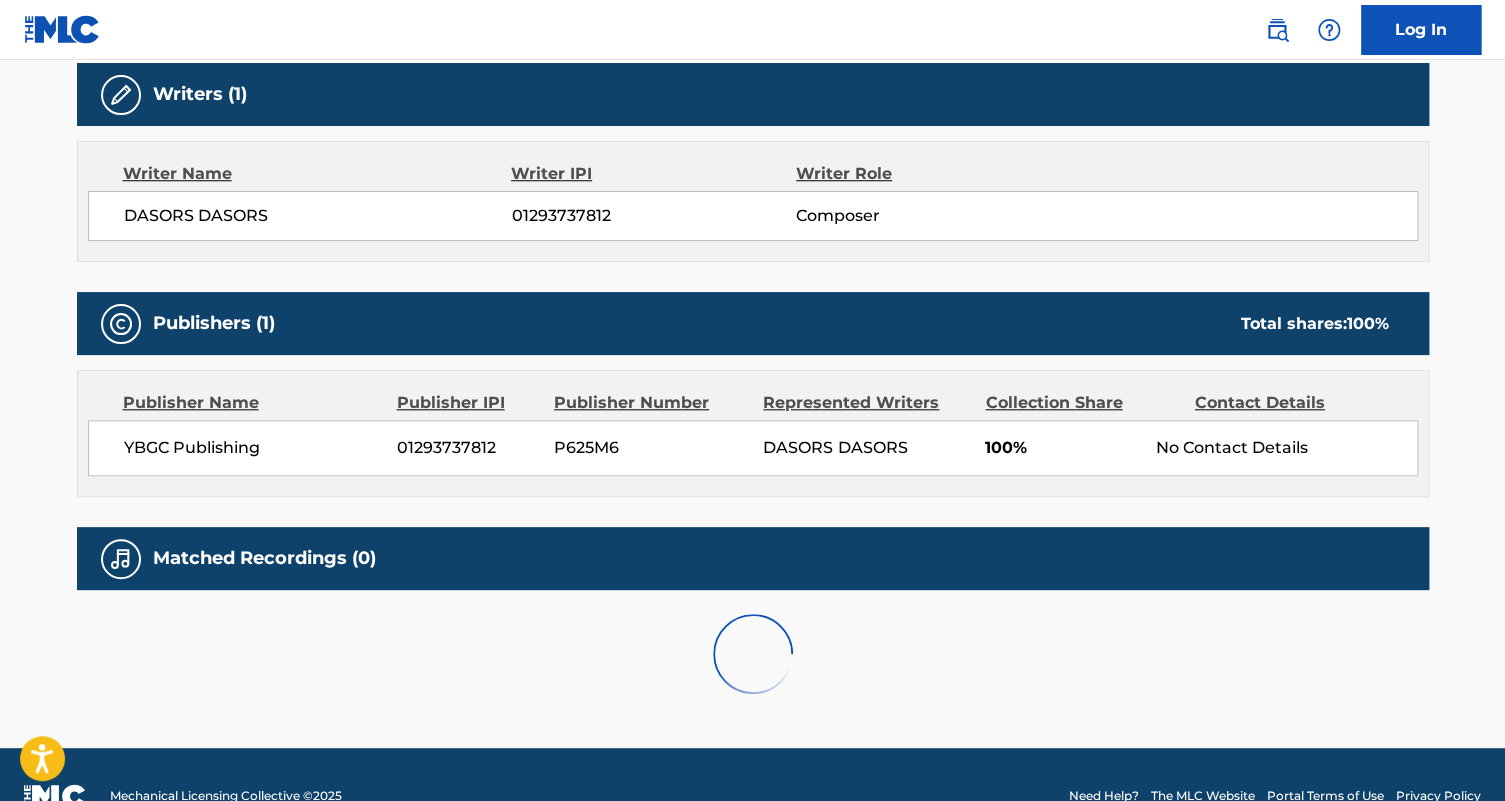 scroll, scrollTop: 0, scrollLeft: 0, axis: both 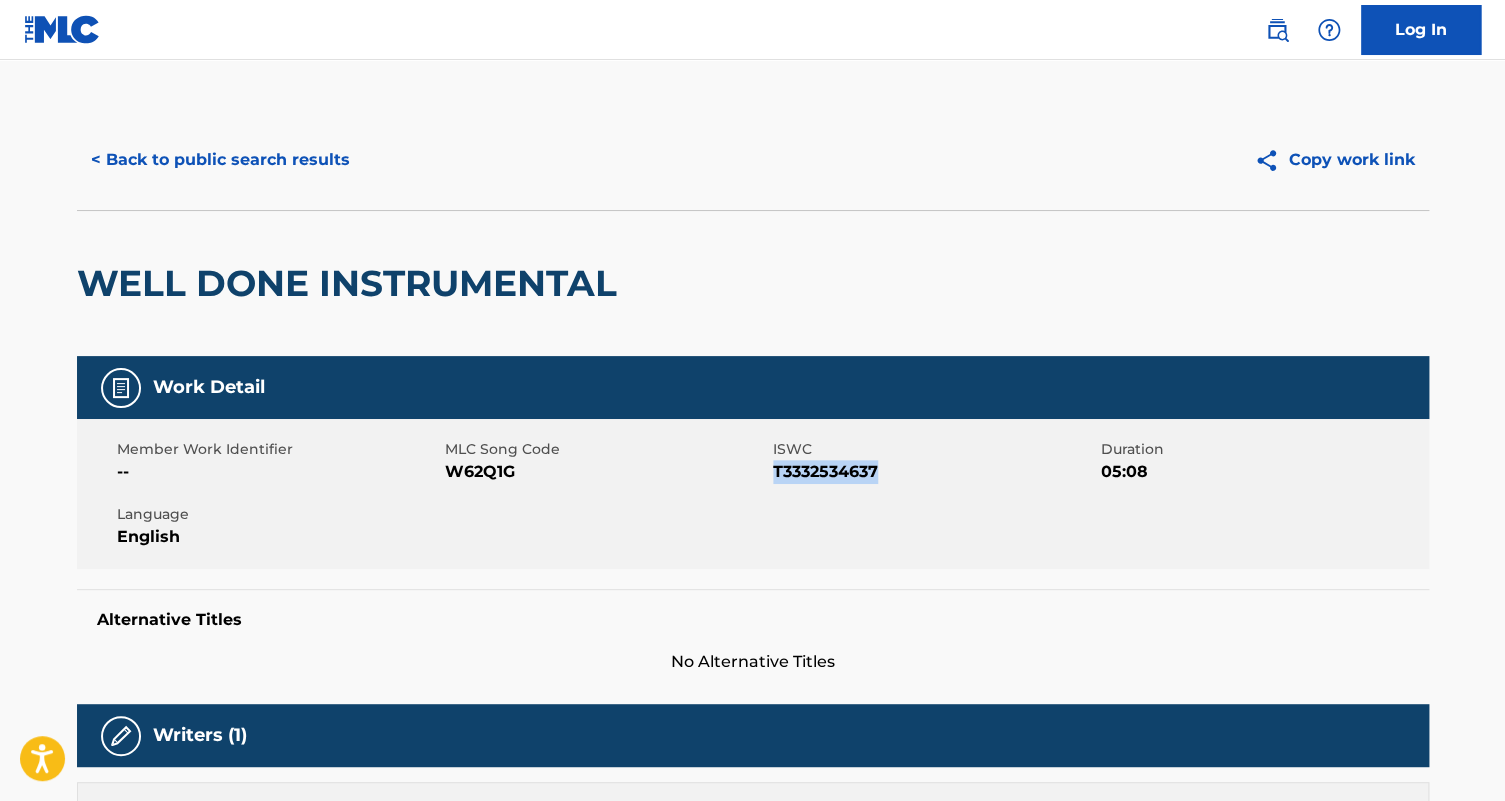 drag, startPoint x: 905, startPoint y: 464, endPoint x: 775, endPoint y: 465, distance: 130.00385 